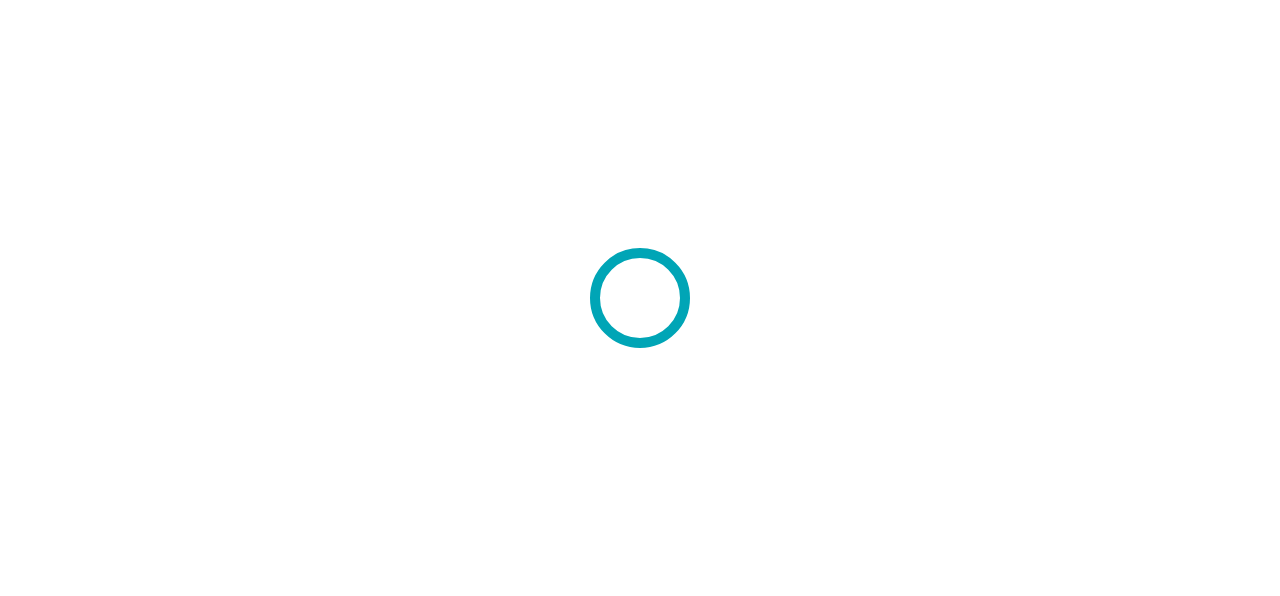 scroll, scrollTop: 0, scrollLeft: 0, axis: both 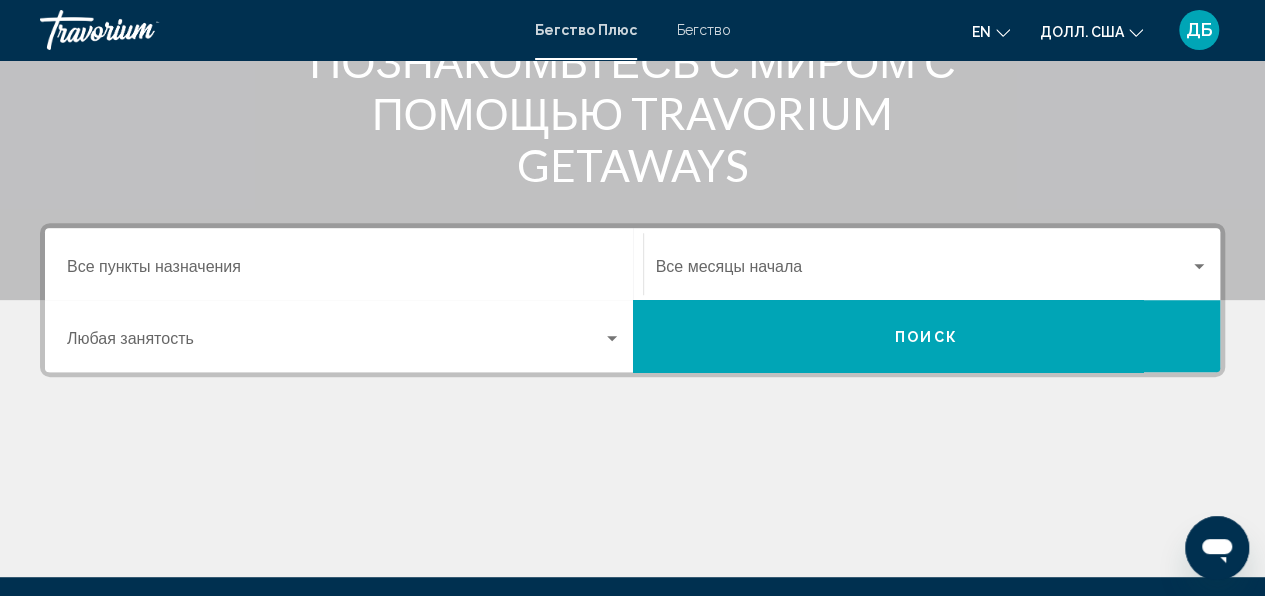 click at bounding box center [612, 339] 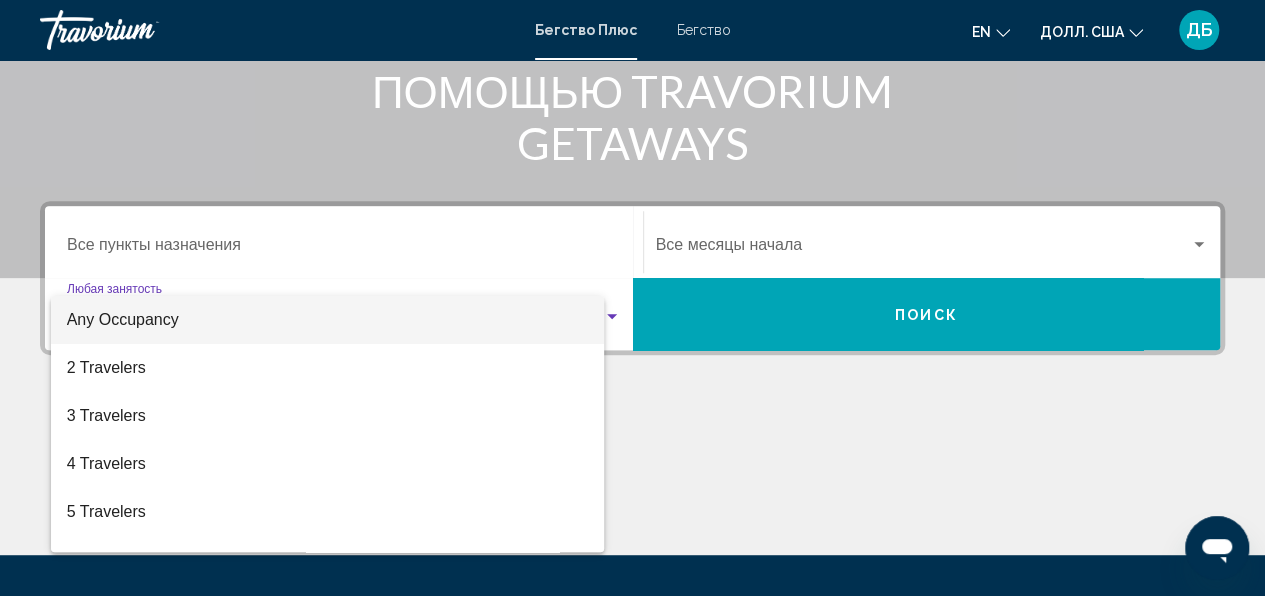 scroll, scrollTop: 458, scrollLeft: 0, axis: vertical 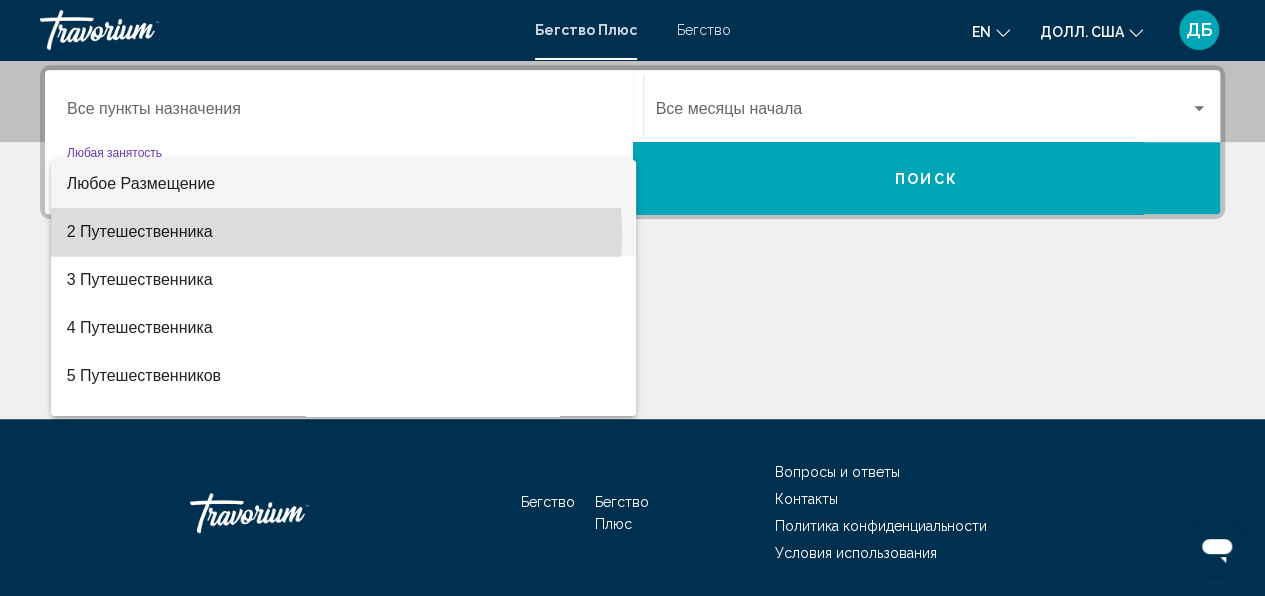 click on "2 Путешественника" at bounding box center [344, 232] 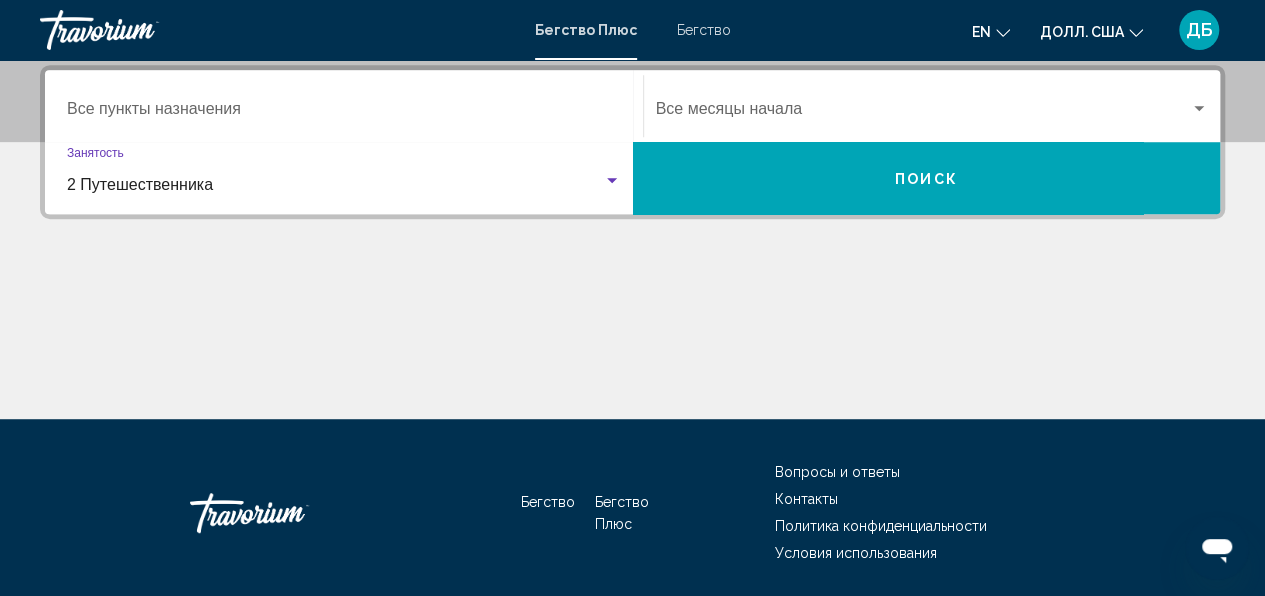 click at bounding box center [923, 113] 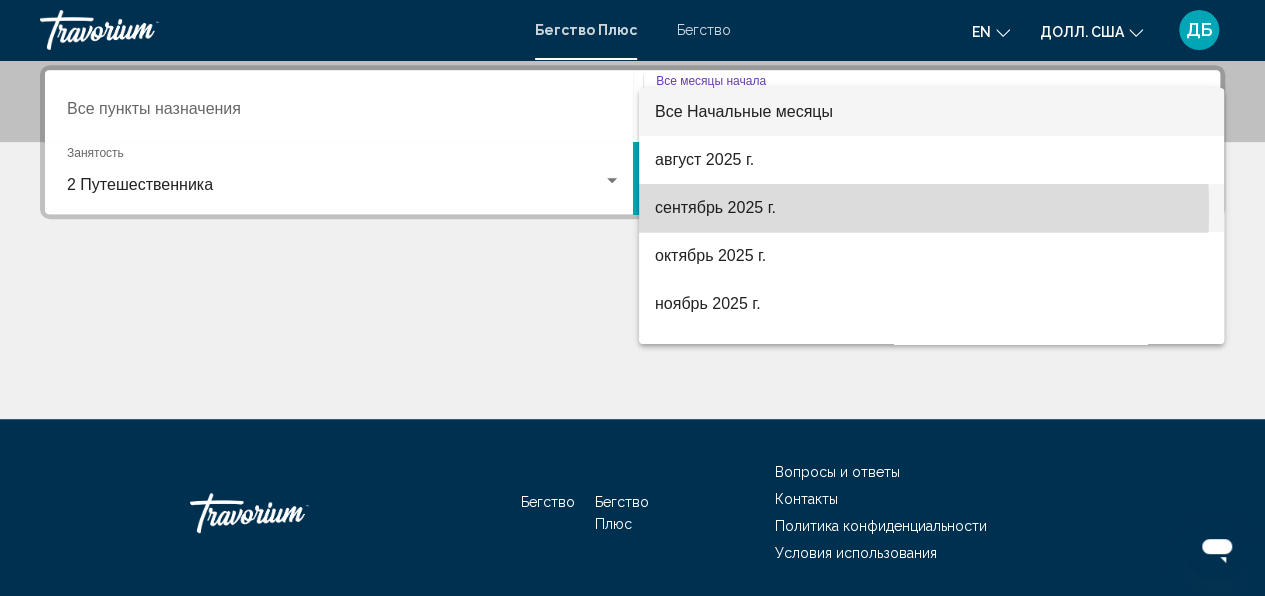 click on "сентябрь 2025 г." at bounding box center (931, 208) 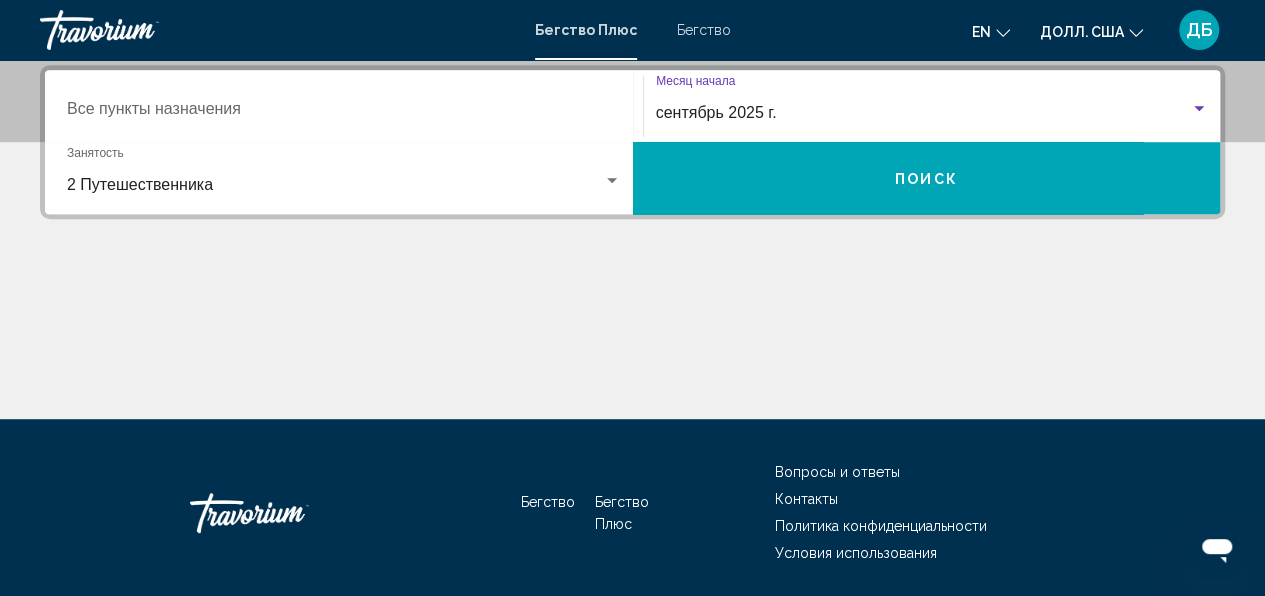 click on "Поиск" at bounding box center [927, 178] 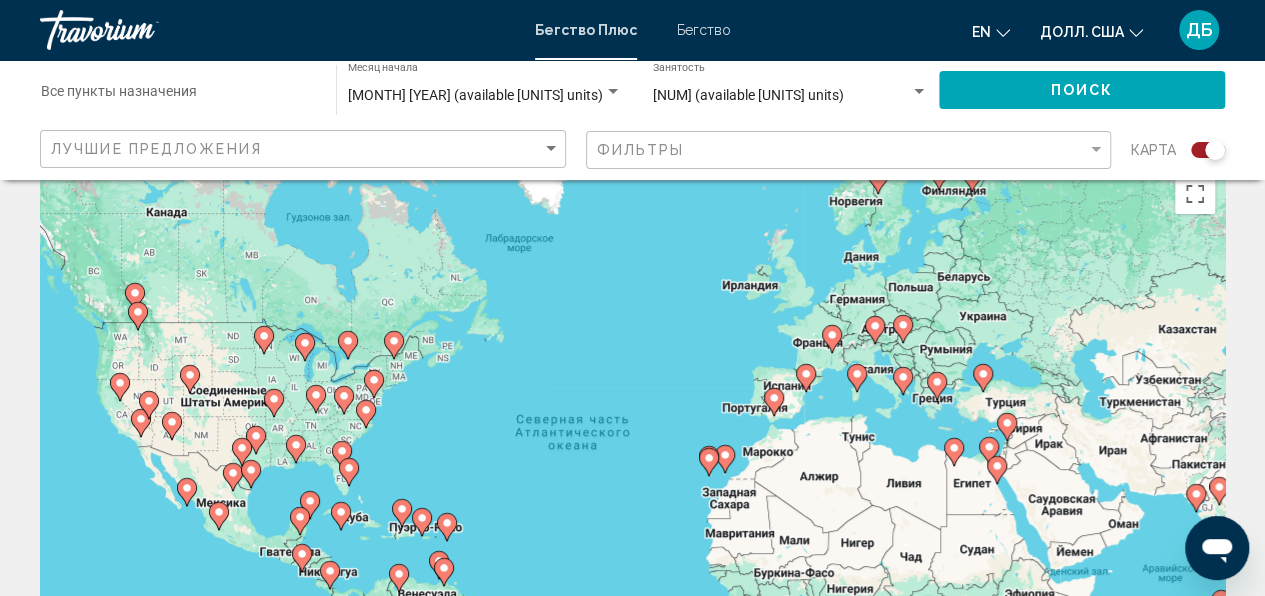 scroll, scrollTop: 0, scrollLeft: 0, axis: both 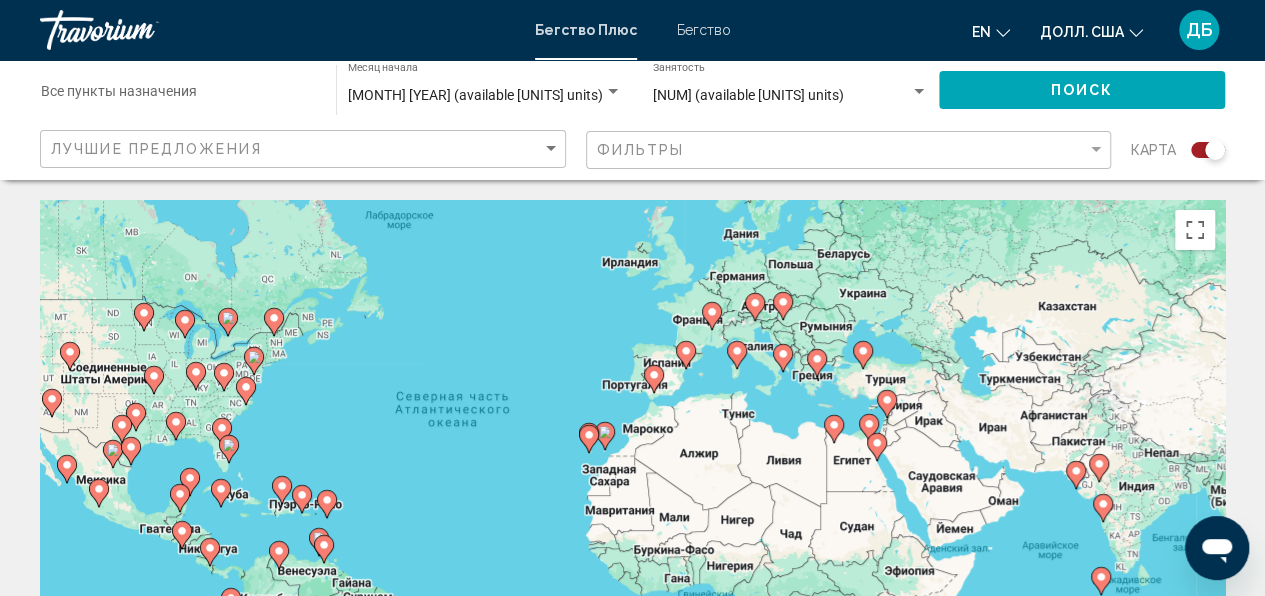 drag, startPoint x: 1022, startPoint y: 450, endPoint x: 902, endPoint y: 389, distance: 134.61426 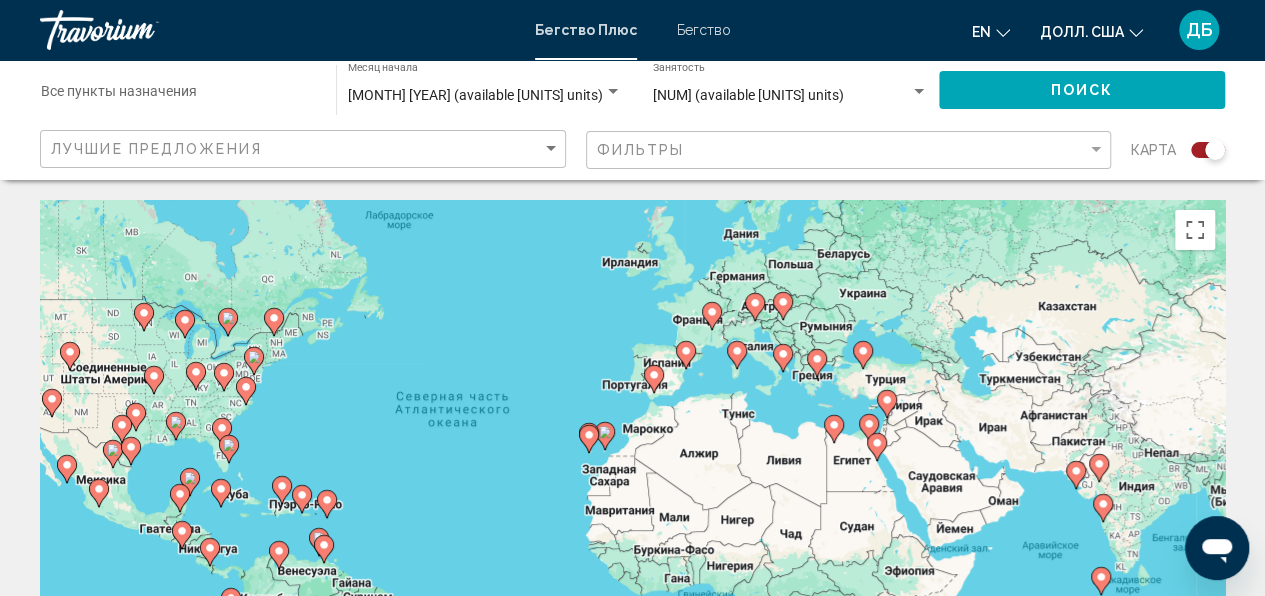 click on "Чтобы активировать перетаскивание с помощью клавиатуры, нажмите Alt + Enter. После этого перемещайте маркер с помощью клавиш со стрелками. Чтобы завершить перетаскивание, нажмите клавишу Enter. Чтобы отменить действие, нажмите клавишу Esc." at bounding box center [632, 500] 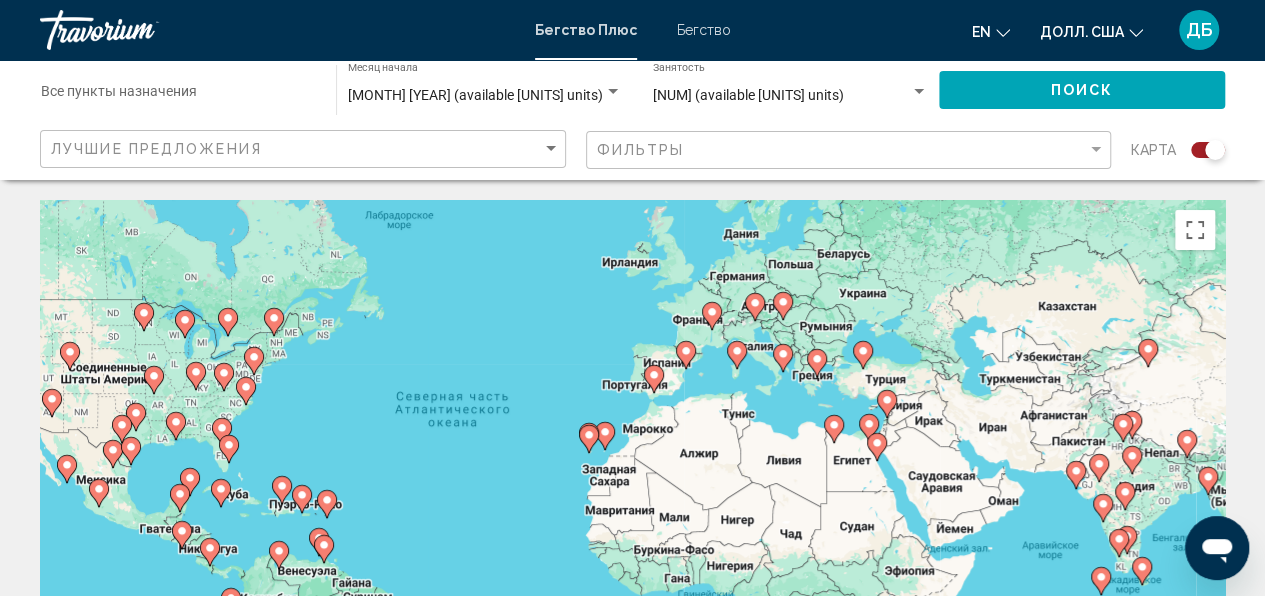 click 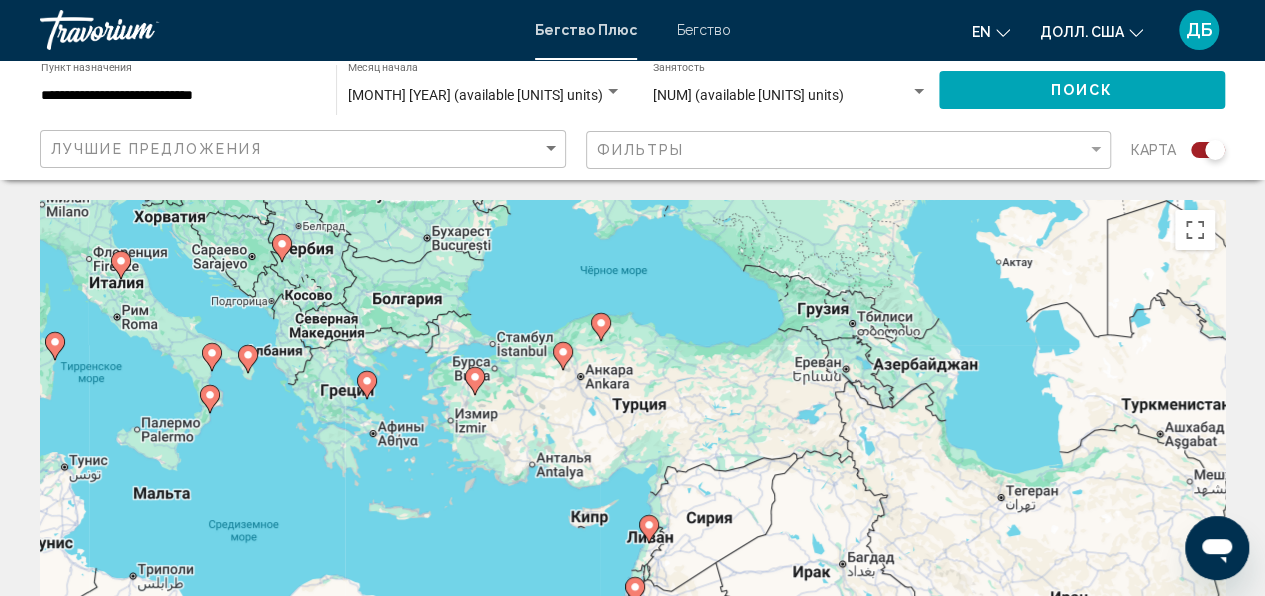 drag, startPoint x: 876, startPoint y: 518, endPoint x: 615, endPoint y: 420, distance: 278.79202 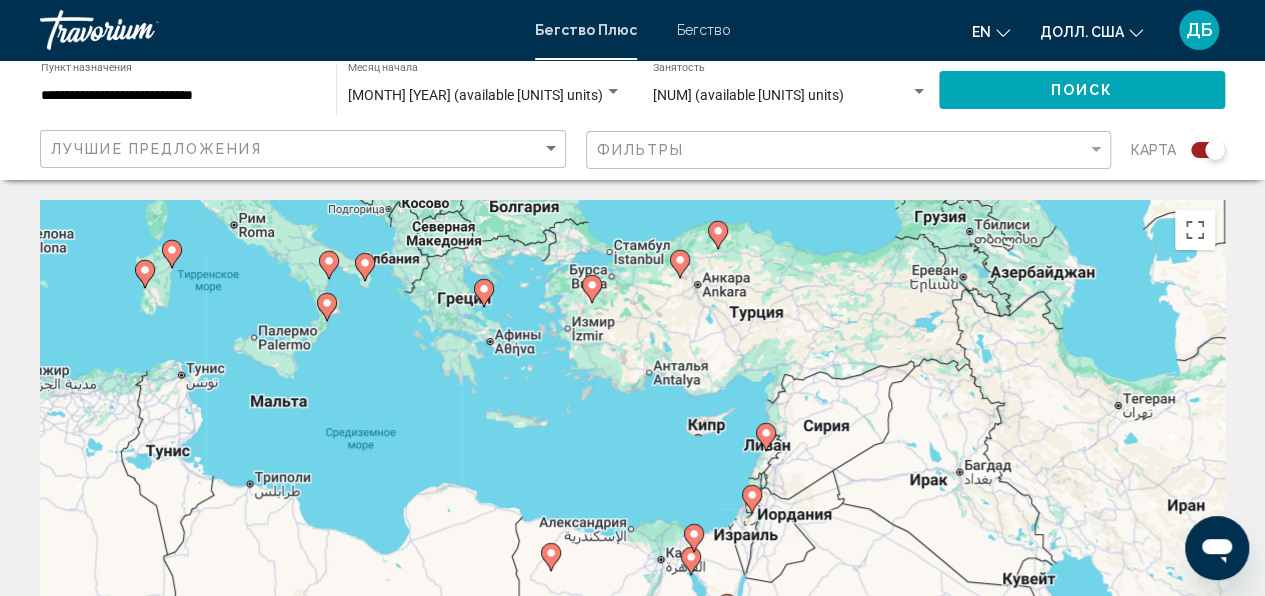 drag, startPoint x: 813, startPoint y: 458, endPoint x: 927, endPoint y: 394, distance: 130.73637 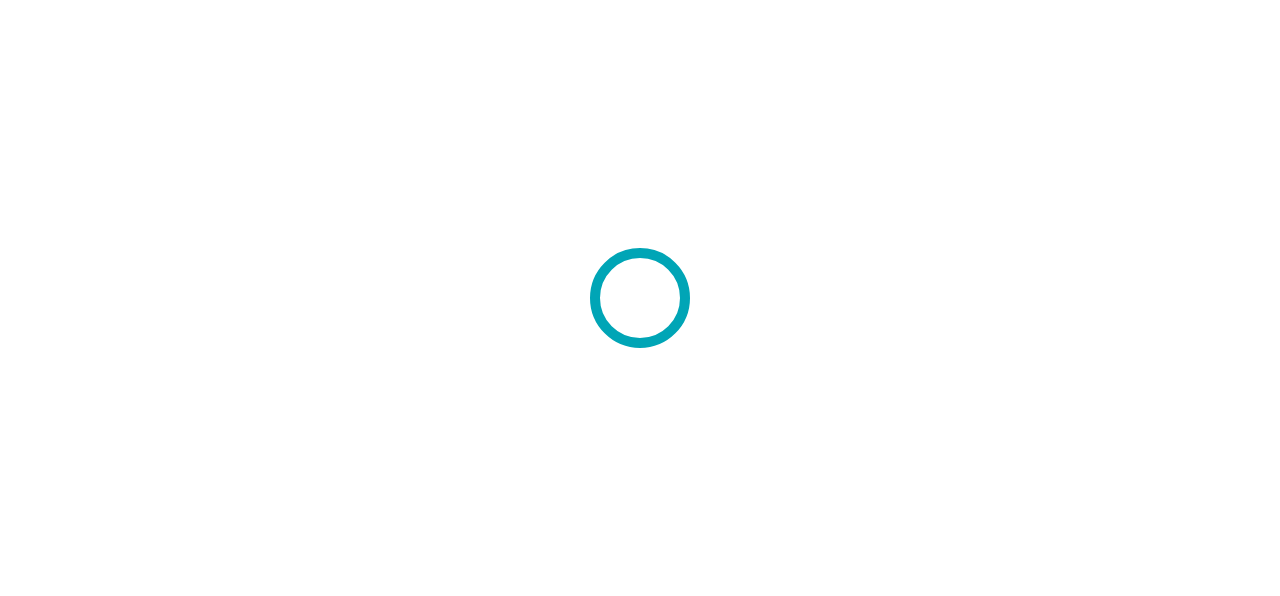 scroll, scrollTop: 0, scrollLeft: 0, axis: both 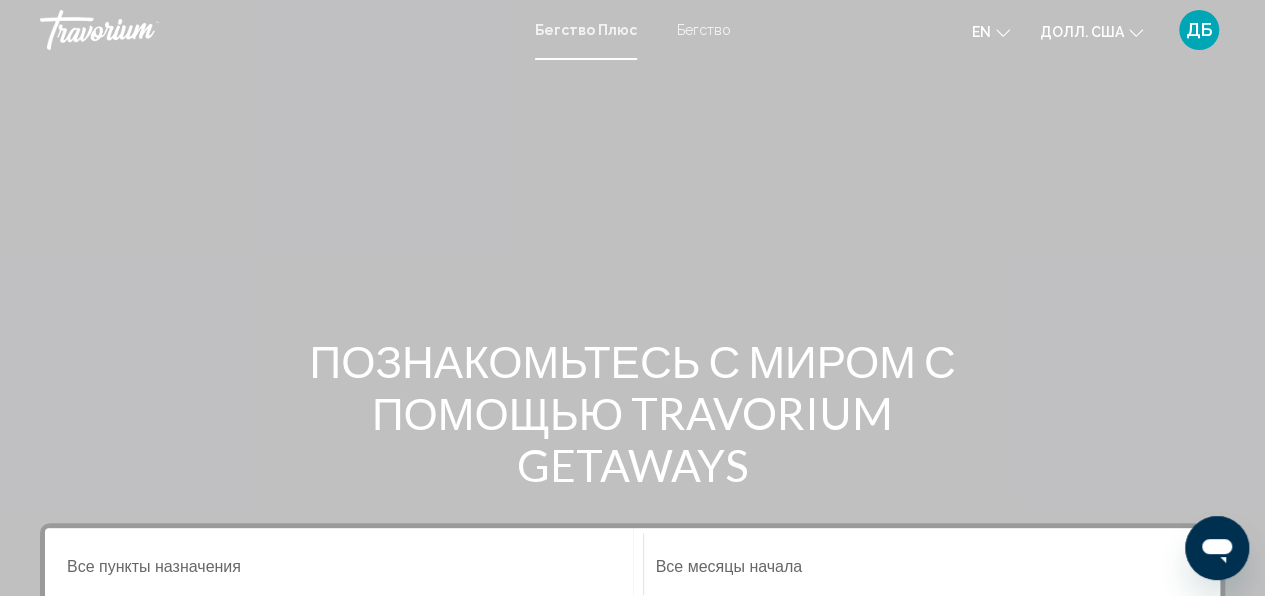 click on "en" 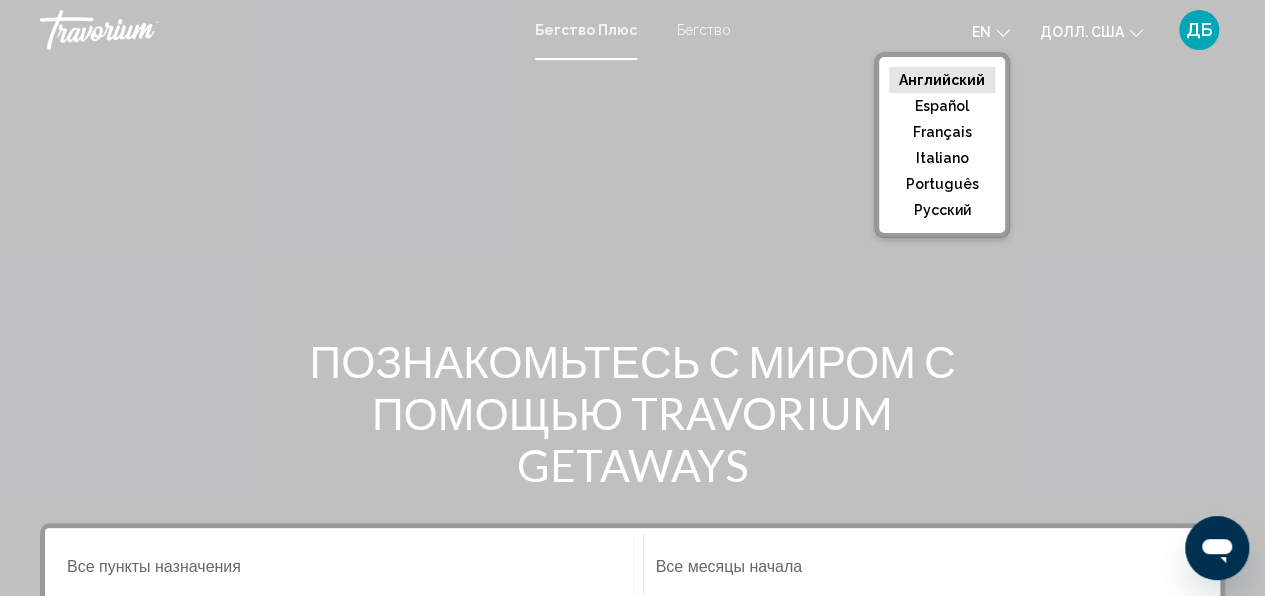 click on "русский" 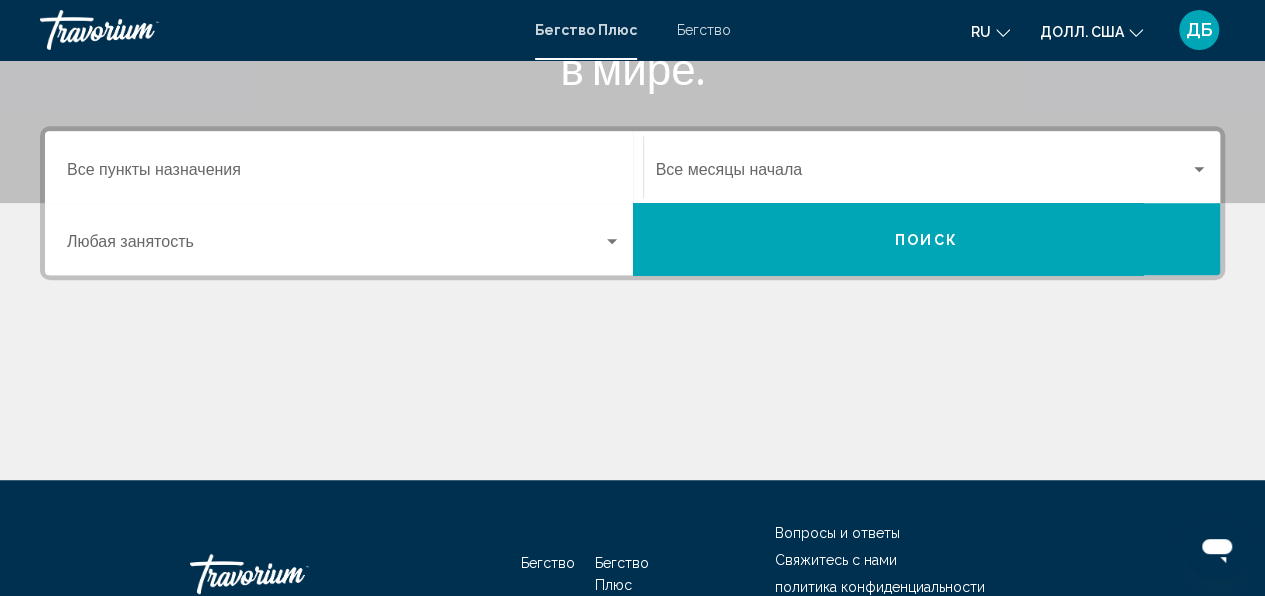 scroll, scrollTop: 400, scrollLeft: 0, axis: vertical 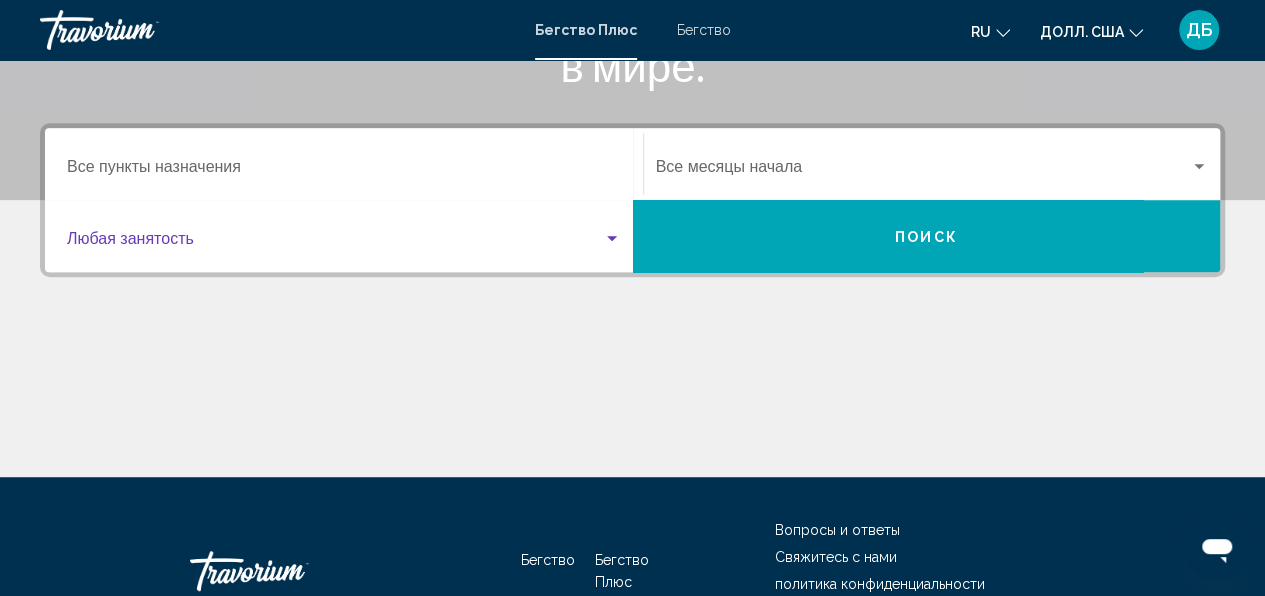 click at bounding box center [335, 243] 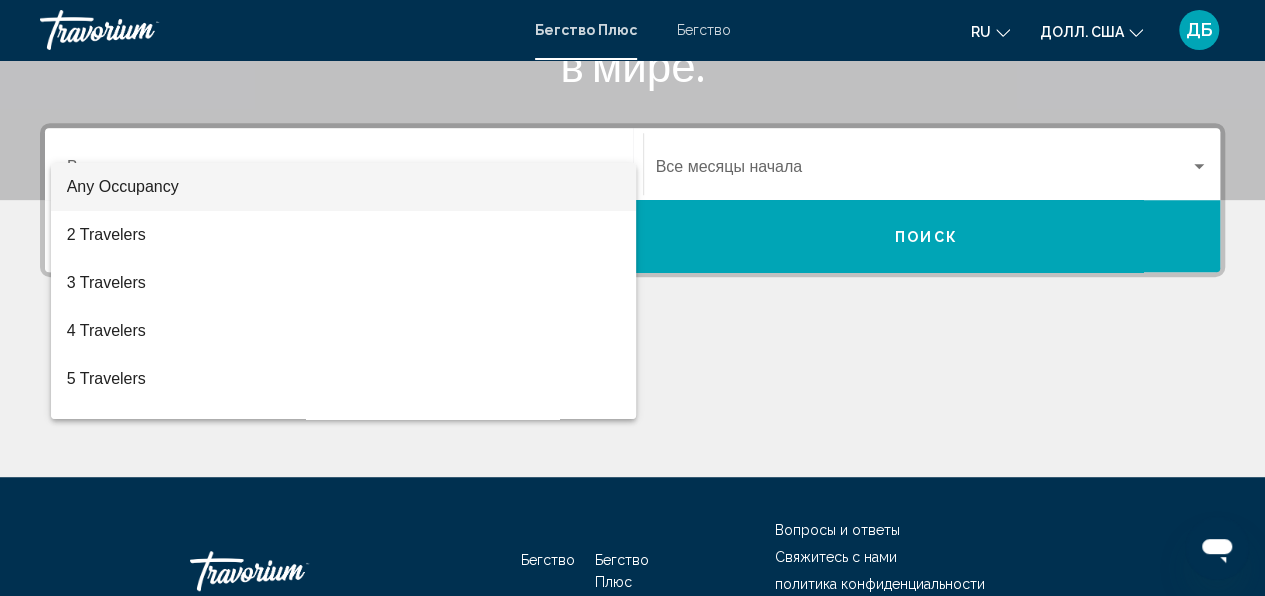 scroll, scrollTop: 458, scrollLeft: 0, axis: vertical 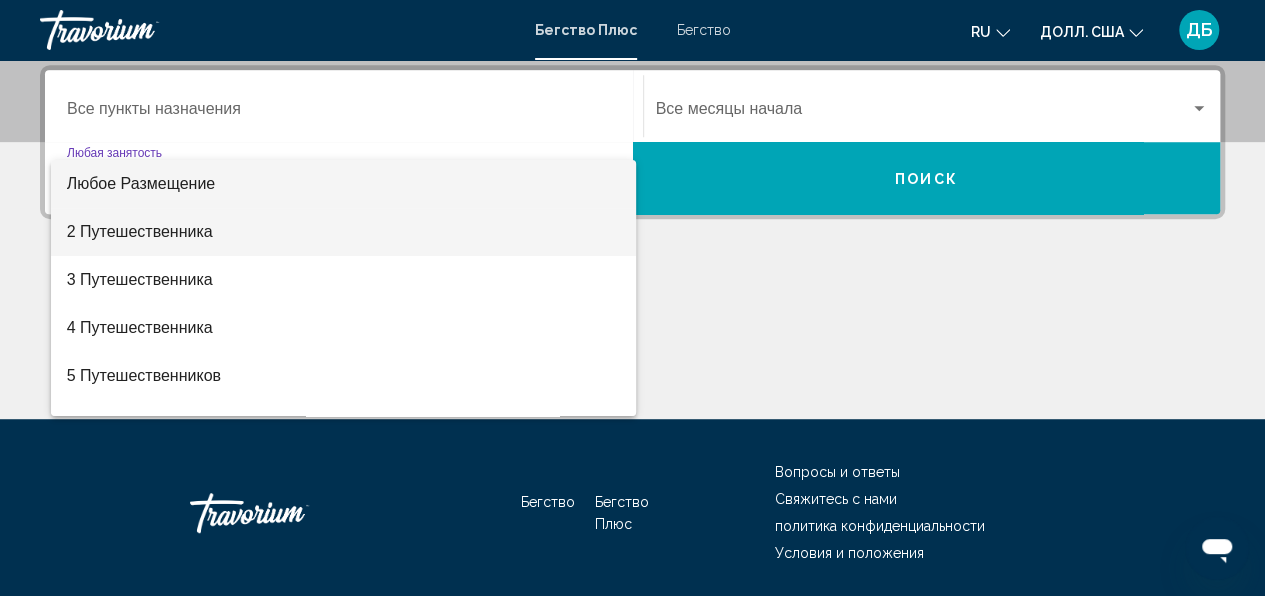 click on "2 Путешественника" at bounding box center (344, 232) 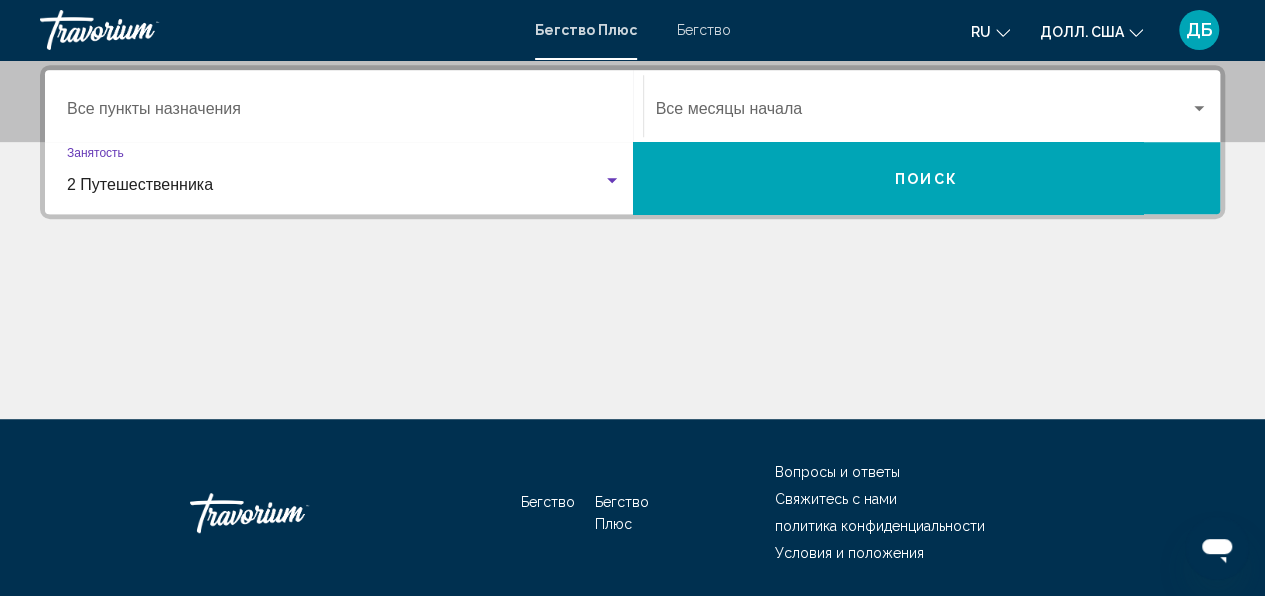 click on "Поиск" at bounding box center [926, 179] 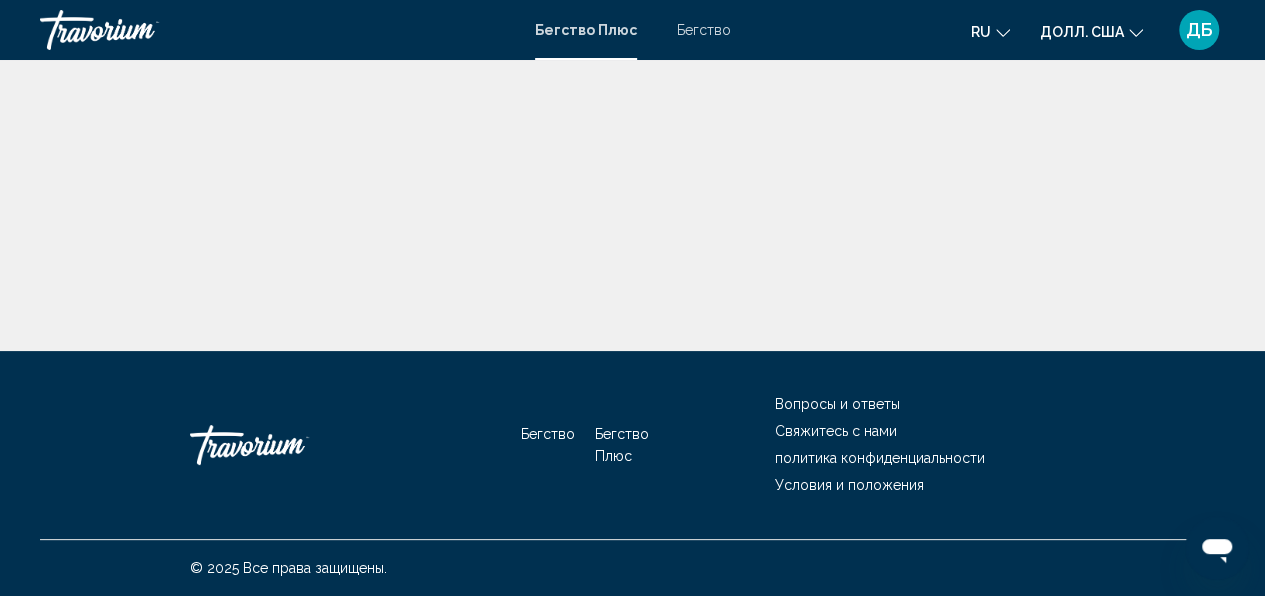 scroll, scrollTop: 0, scrollLeft: 0, axis: both 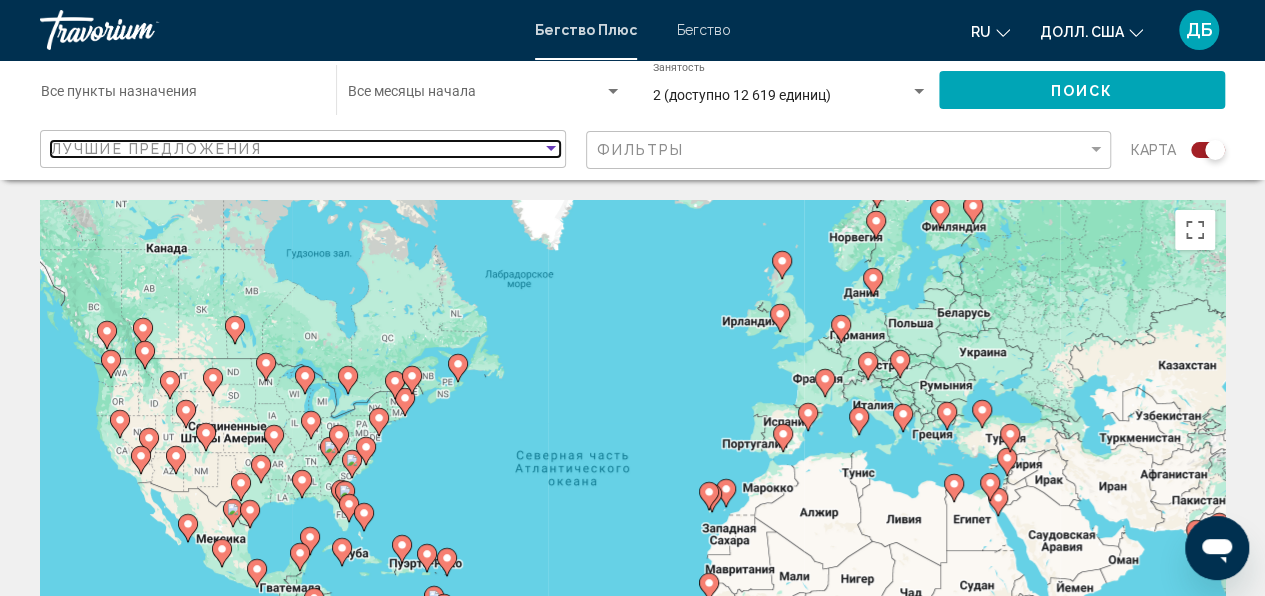 click at bounding box center [551, 149] 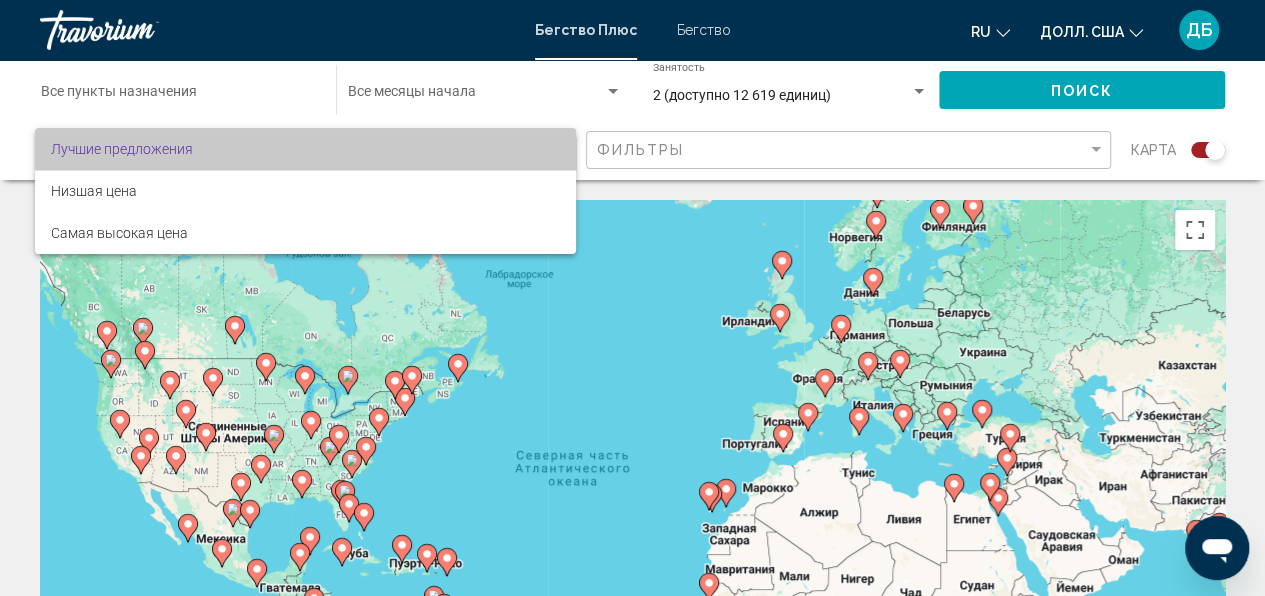 click on "Лучшие предложения" at bounding box center (305, 149) 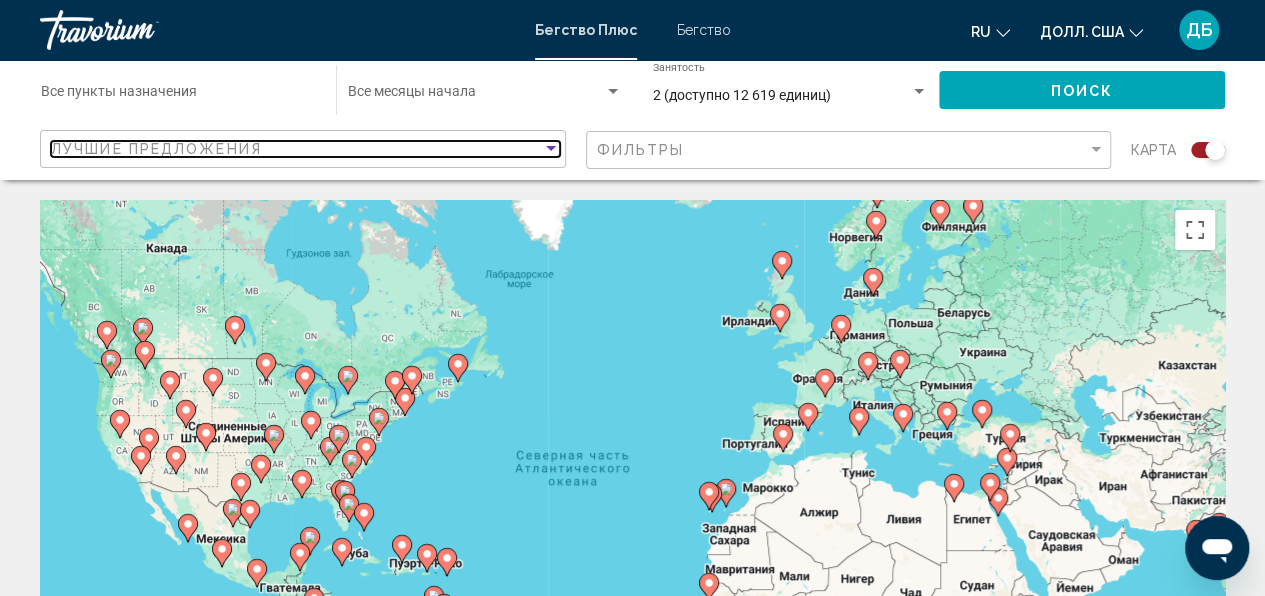 click at bounding box center [551, 149] 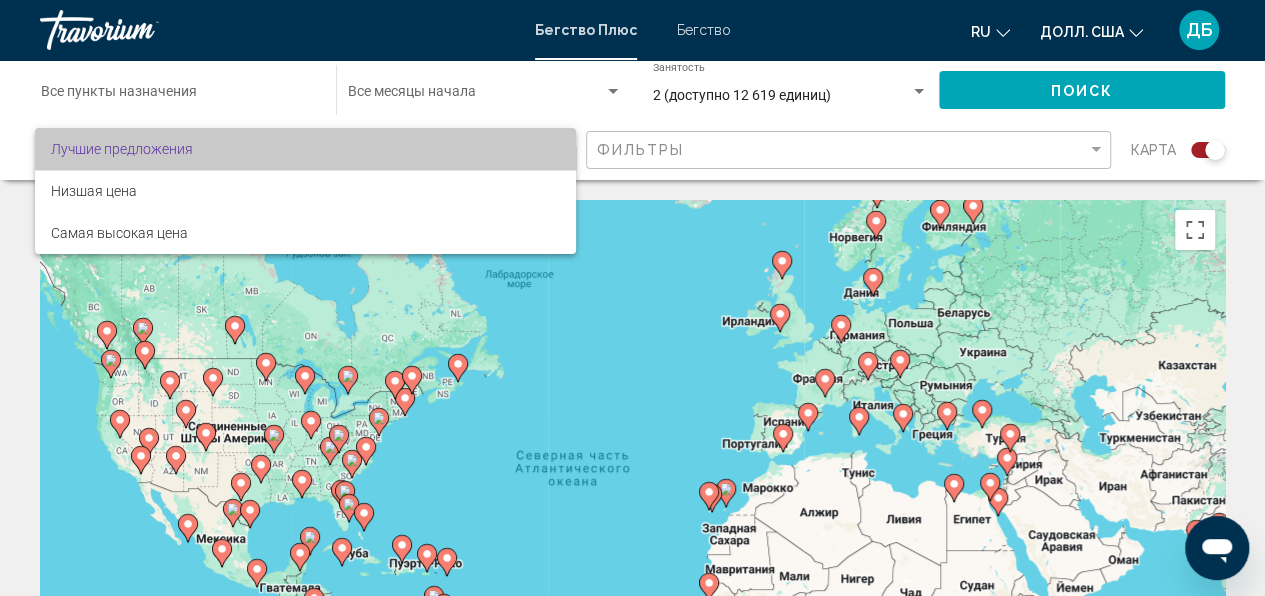 click on "Лучшие предложения" at bounding box center (305, 149) 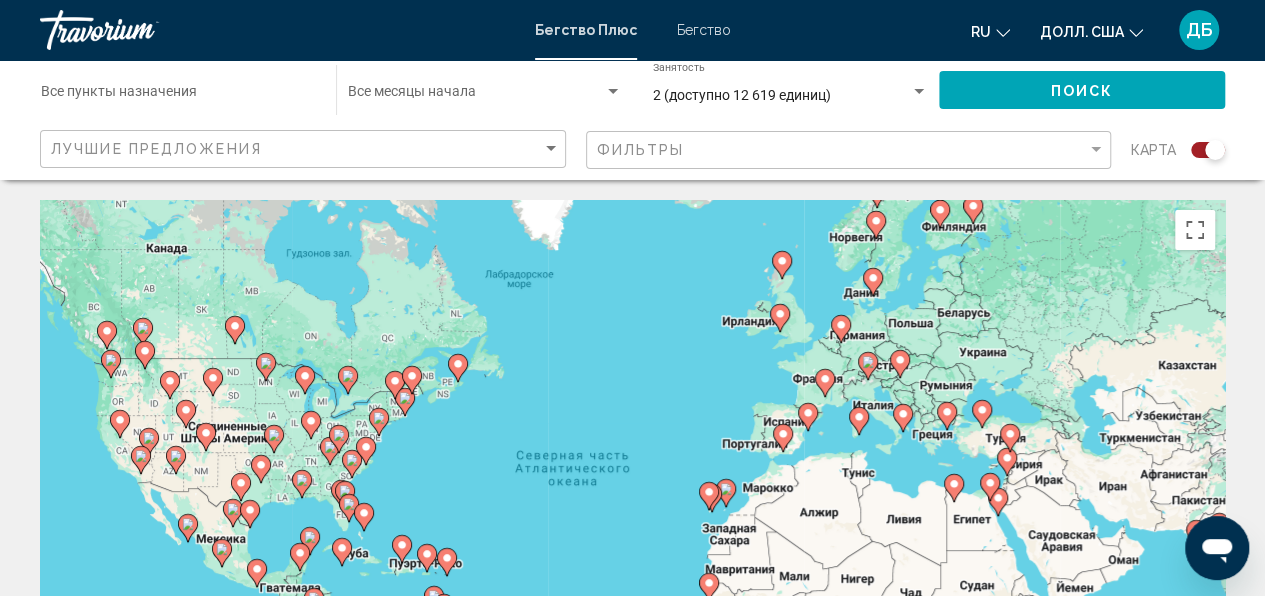 click on "Фильтры" 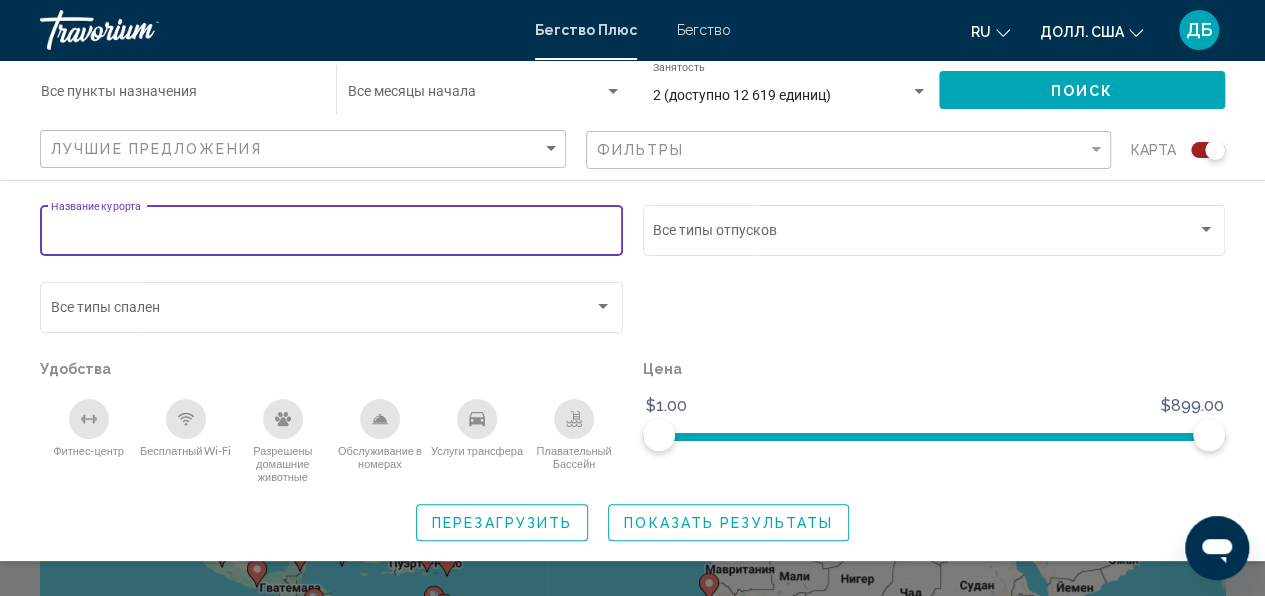 click on "Название курорта" at bounding box center [332, 234] 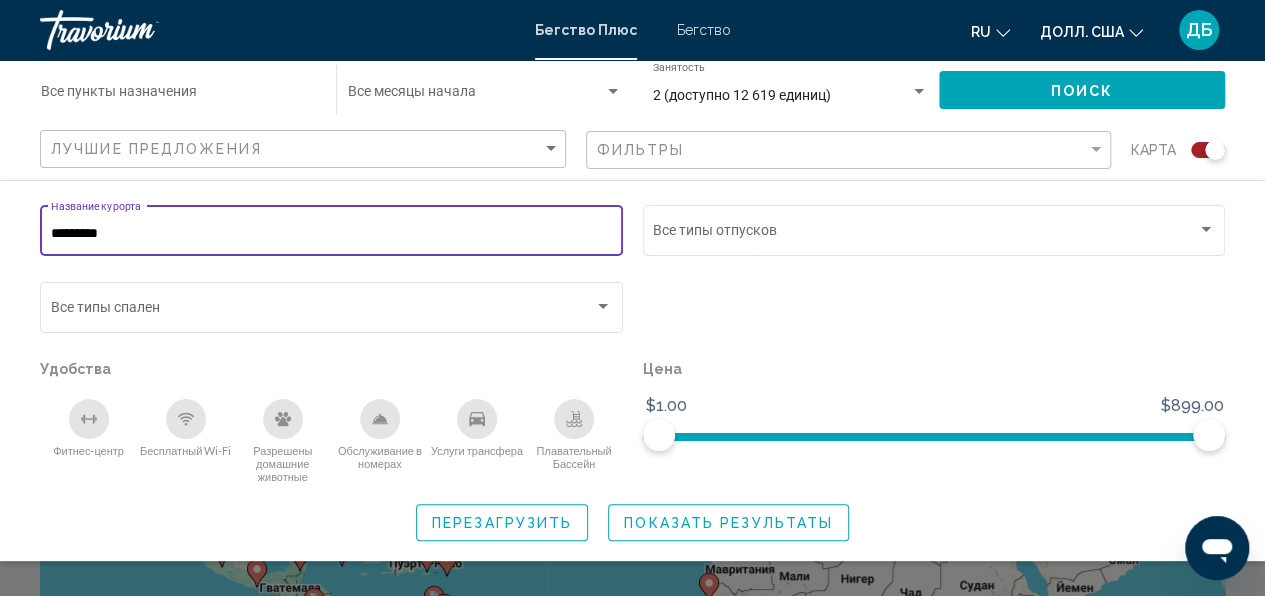 click on "*********" at bounding box center [332, 234] 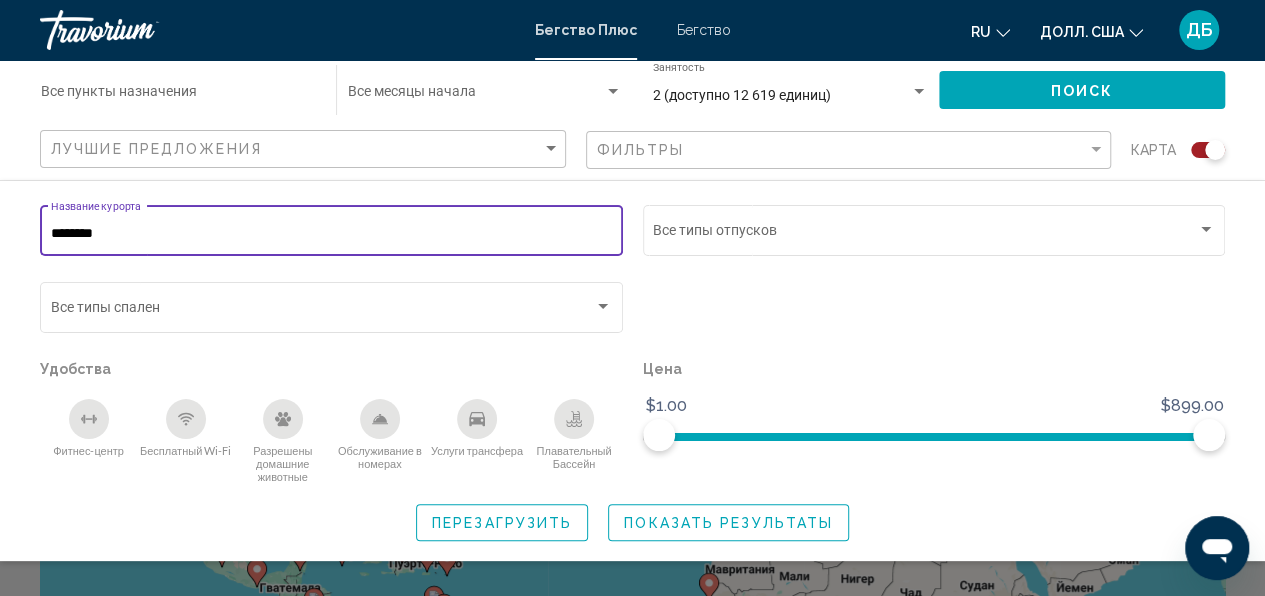 click on "********" at bounding box center [332, 234] 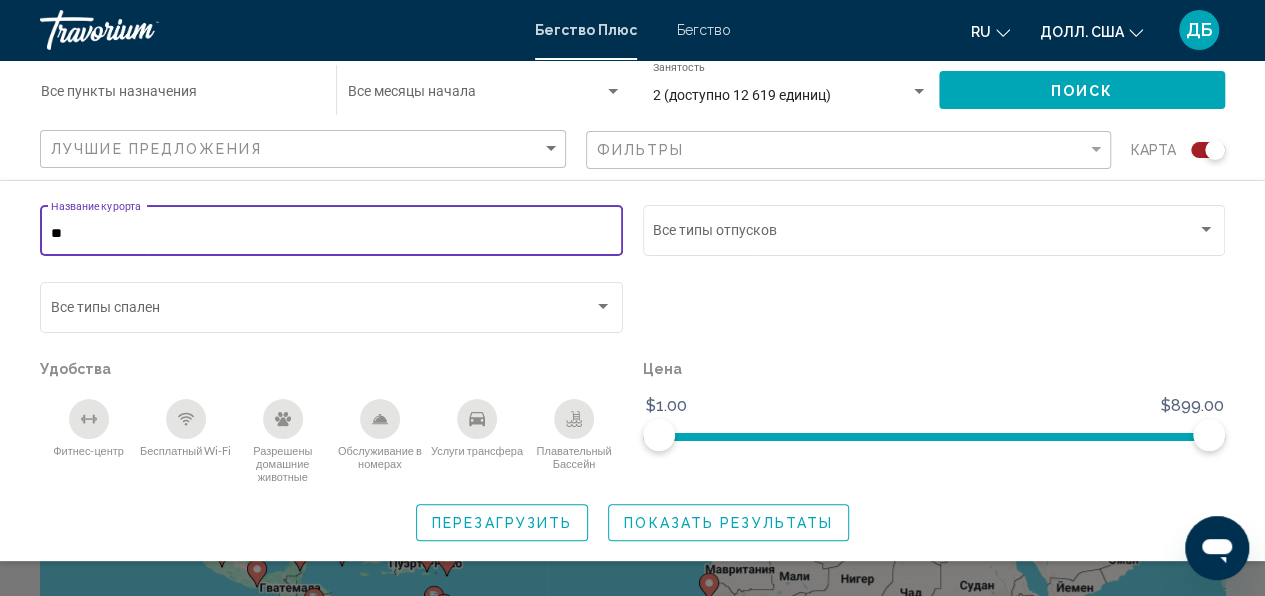 type on "*" 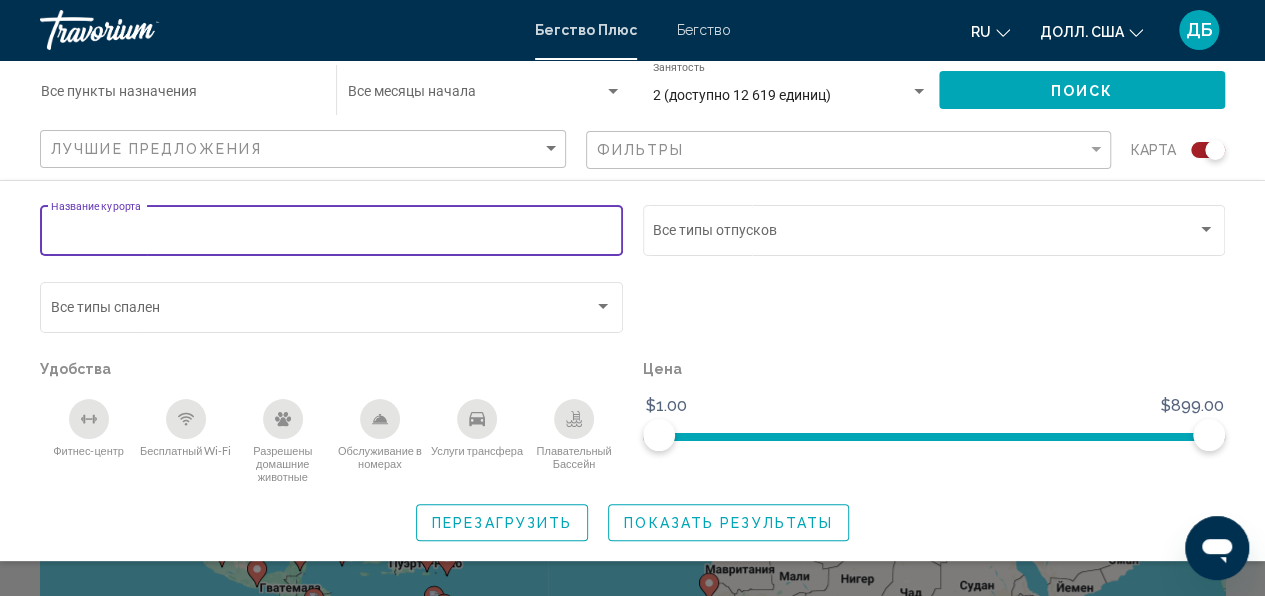 type 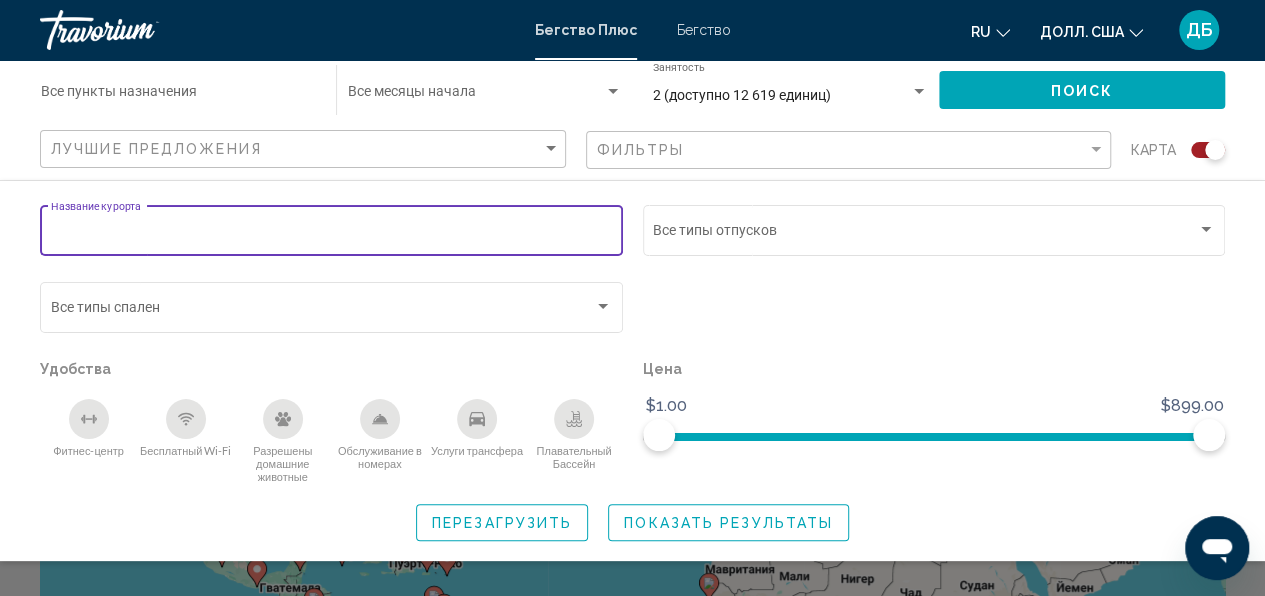 click 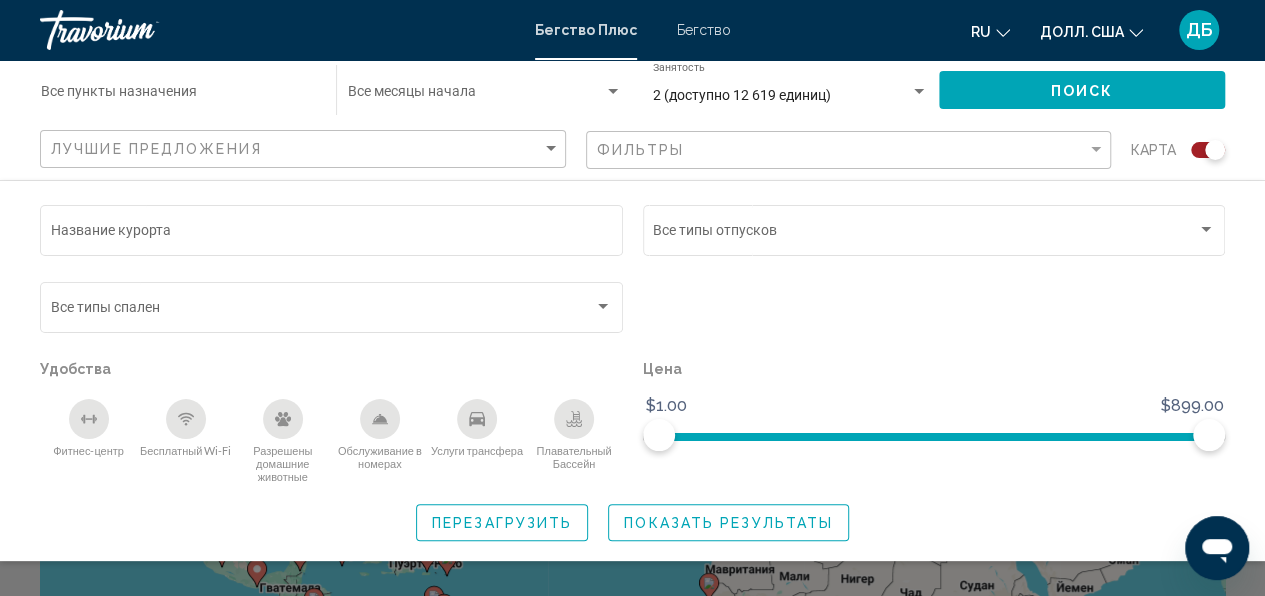 click on "Бегство Плюс" at bounding box center (586, 30) 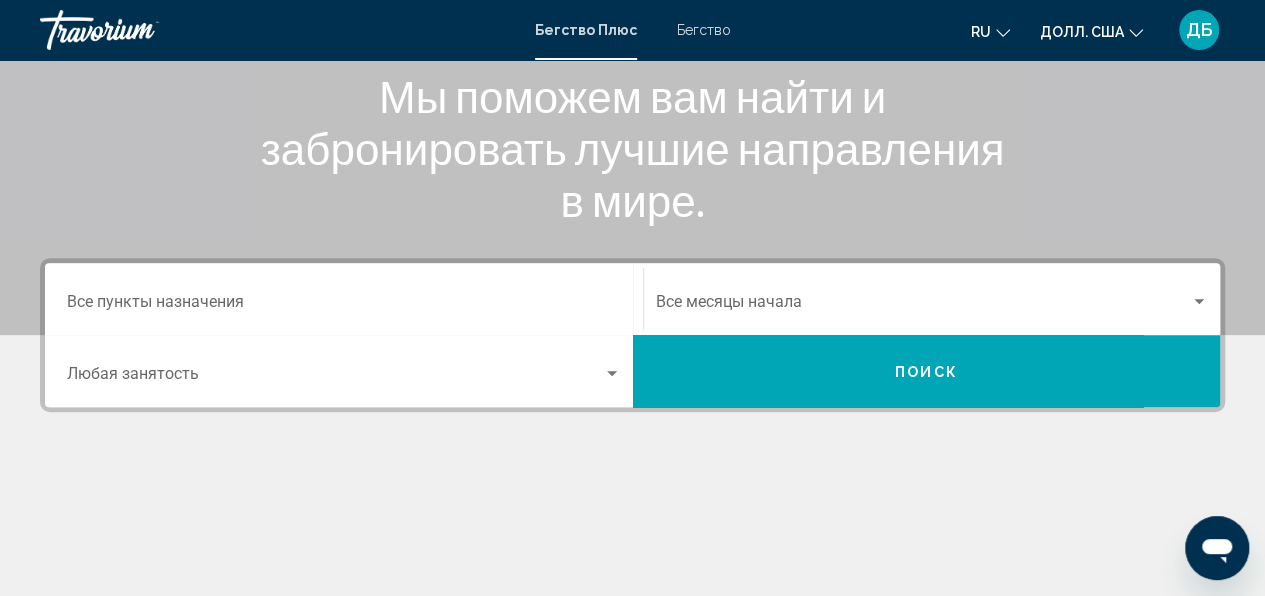 scroll, scrollTop: 200, scrollLeft: 0, axis: vertical 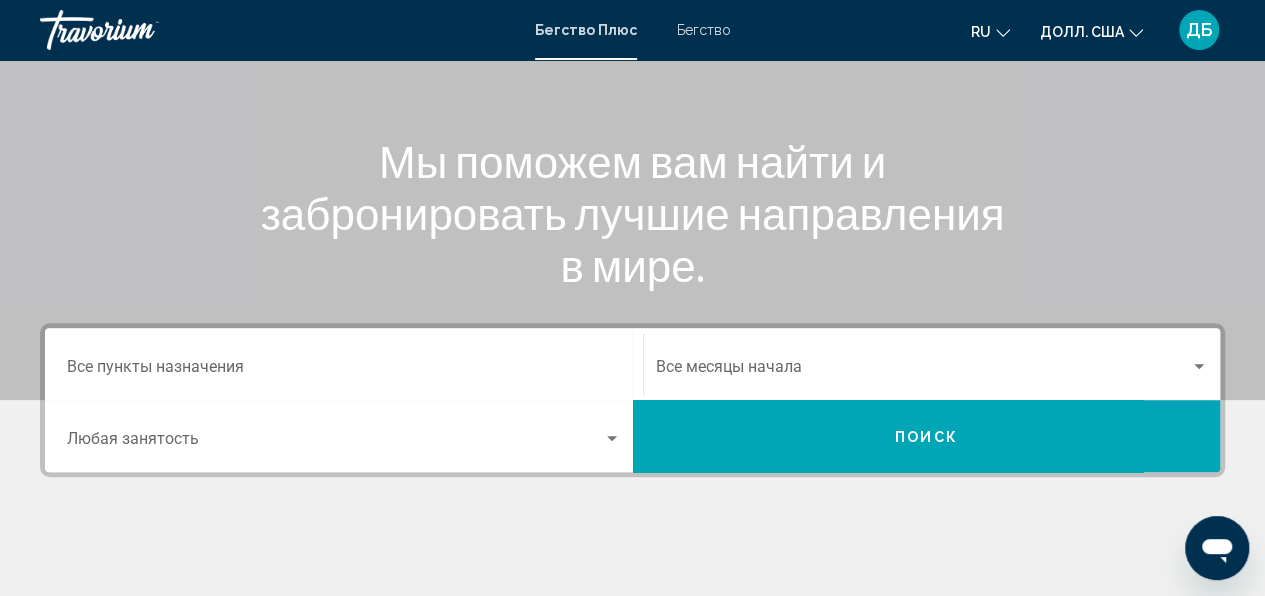 click on "Поиск" at bounding box center (927, 436) 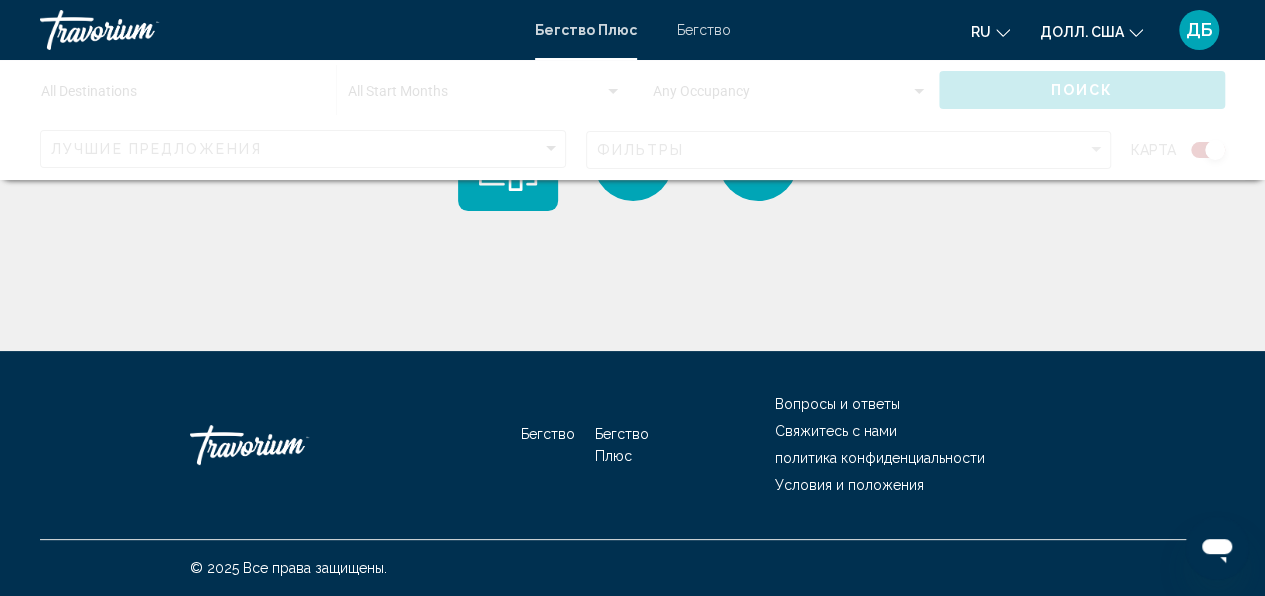 scroll, scrollTop: 0, scrollLeft: 0, axis: both 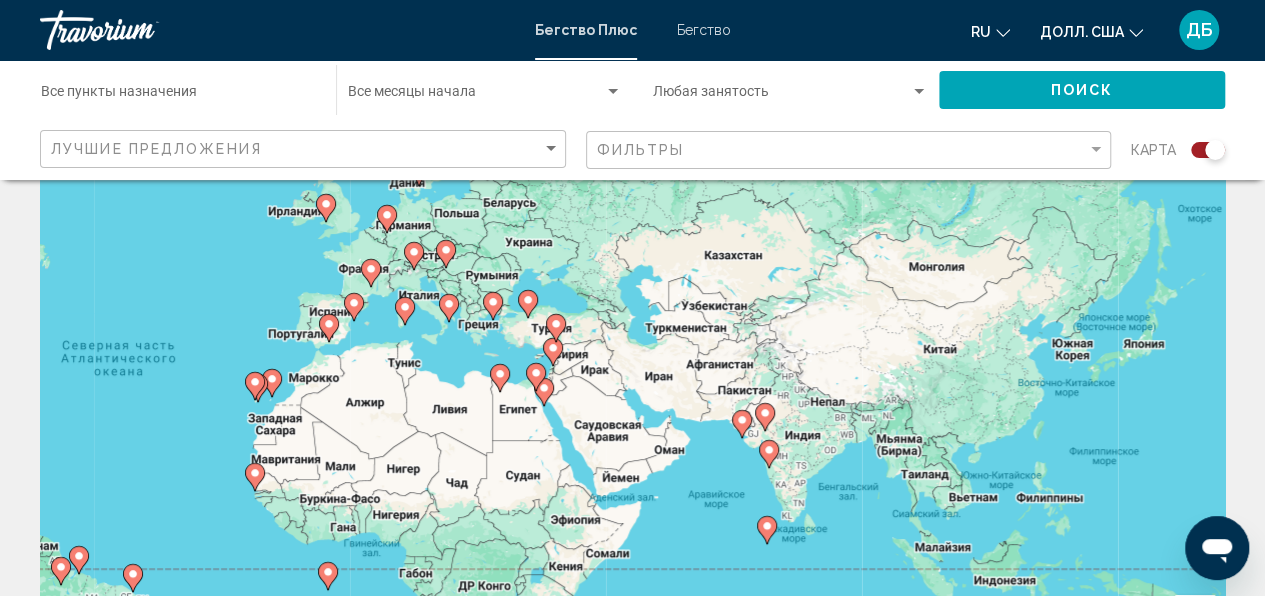 drag, startPoint x: 1075, startPoint y: 376, endPoint x: 634, endPoint y: 344, distance: 442.1595 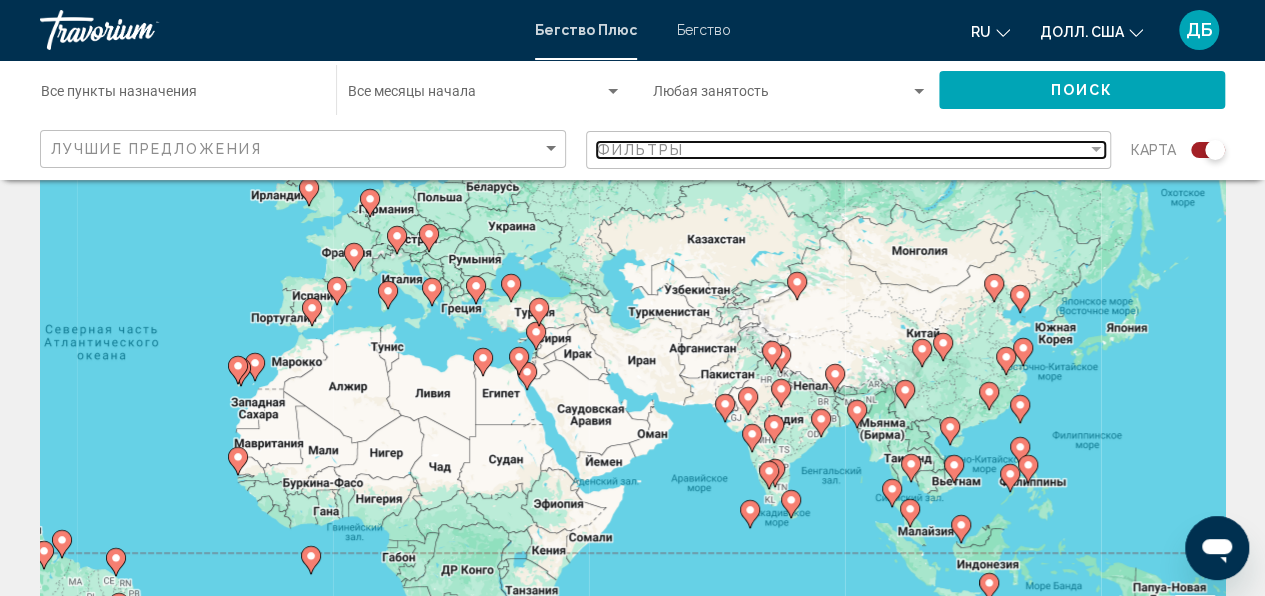 click on "Фильтры" at bounding box center [641, 150] 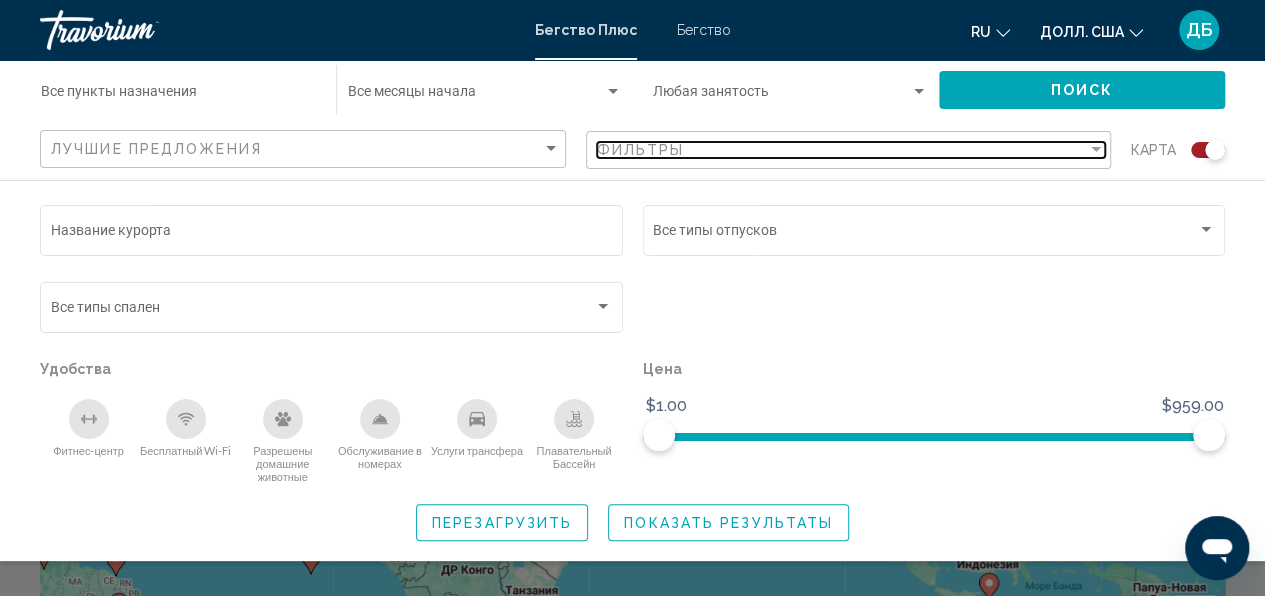 click on "Фильтры" at bounding box center (641, 150) 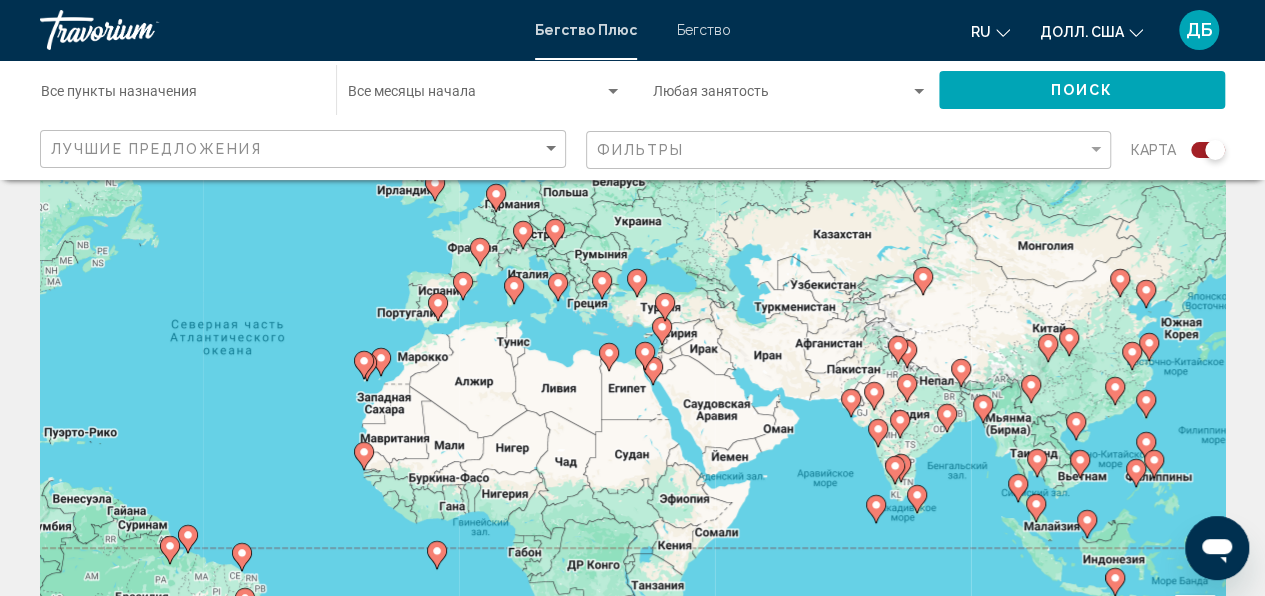 drag, startPoint x: 690, startPoint y: 299, endPoint x: 818, endPoint y: 296, distance: 128.03516 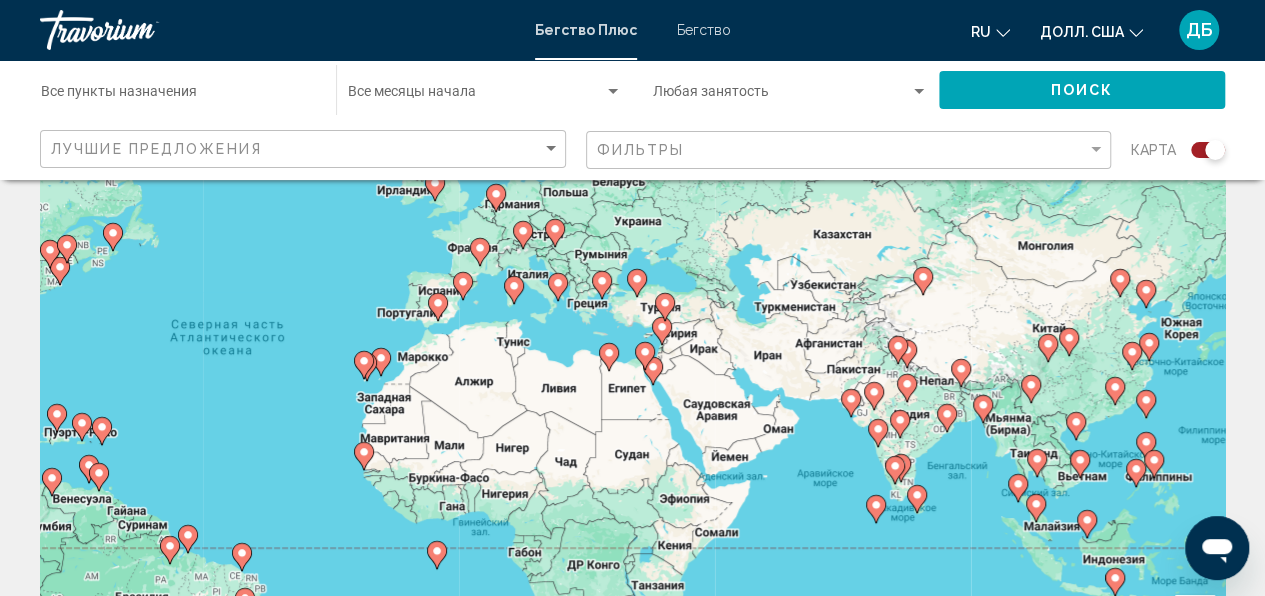 click 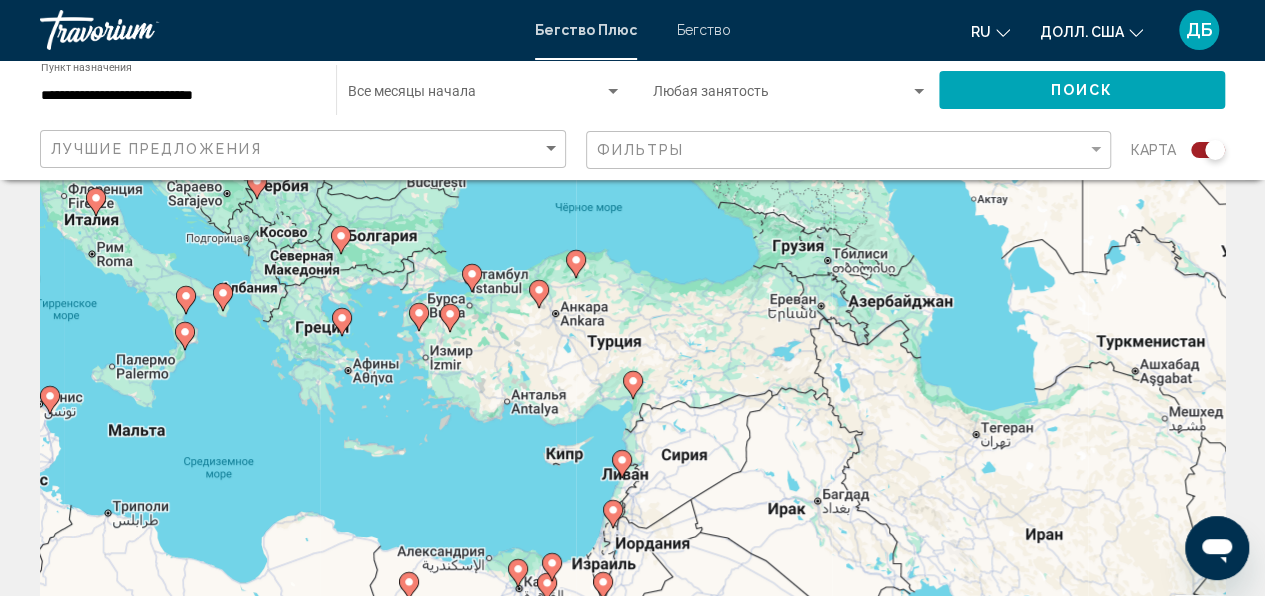 click on "Чтобы активировать перетаскивание с помощью клавиатуры, нажмите Alt + Enter. После этого перемещайте маркер с помощью клавиш со стрелками. Чтобы завершить перетаскивание, нажмите клавишу Enter. Чтобы отменить действие, нажмите клавишу Esc." at bounding box center [632, 400] 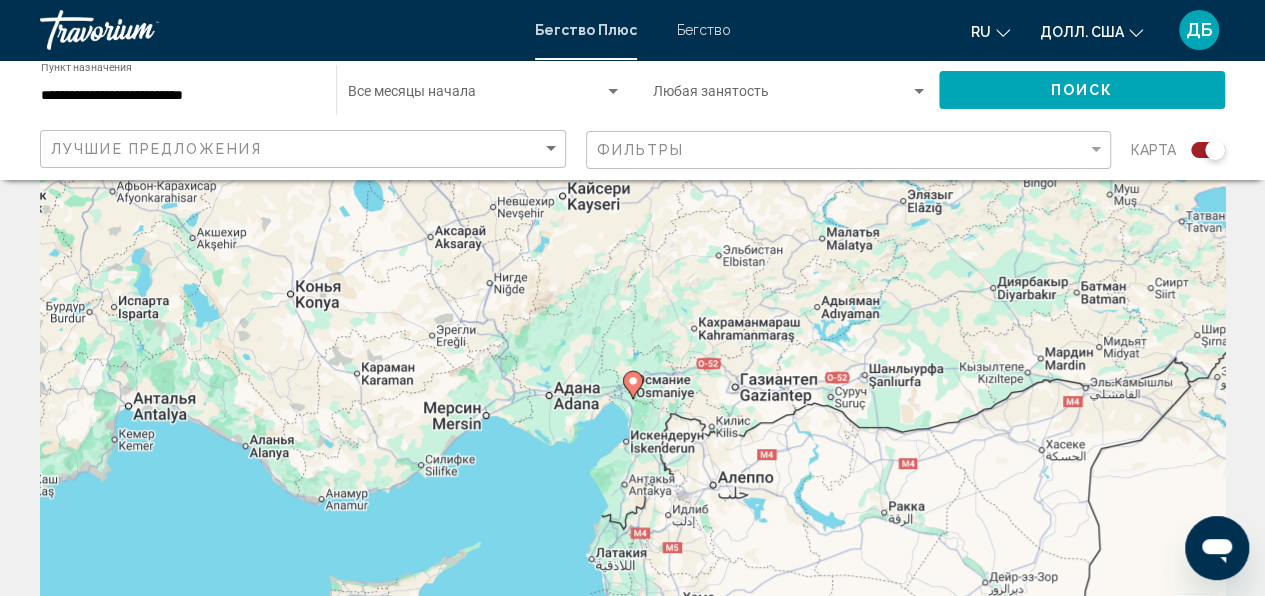 click 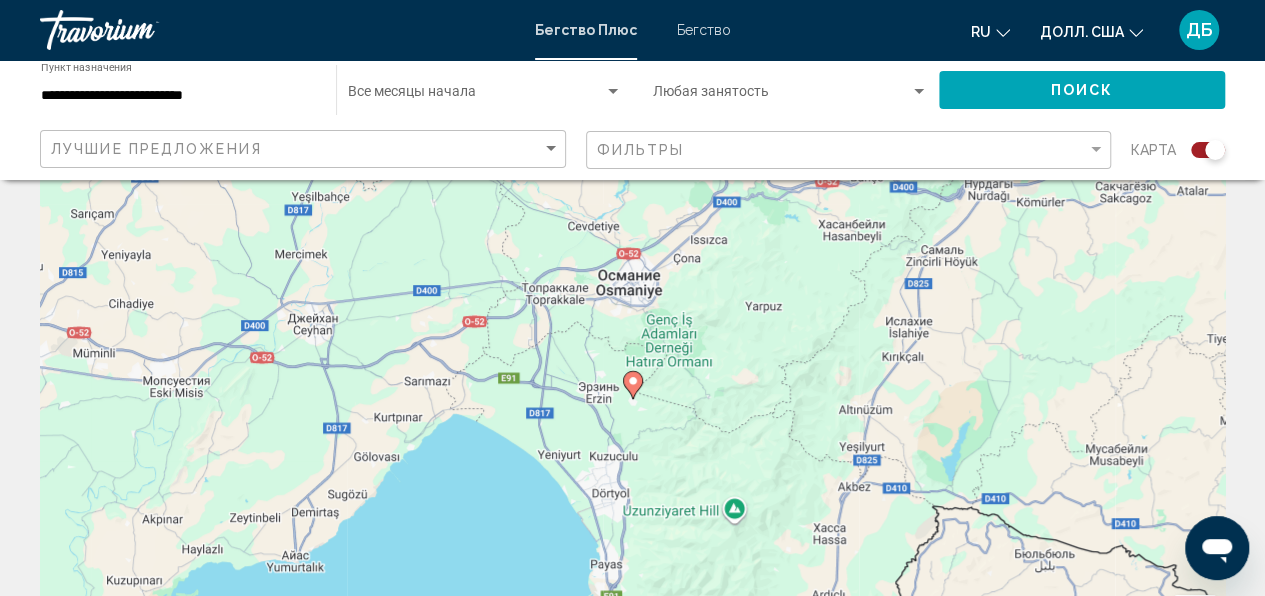 click 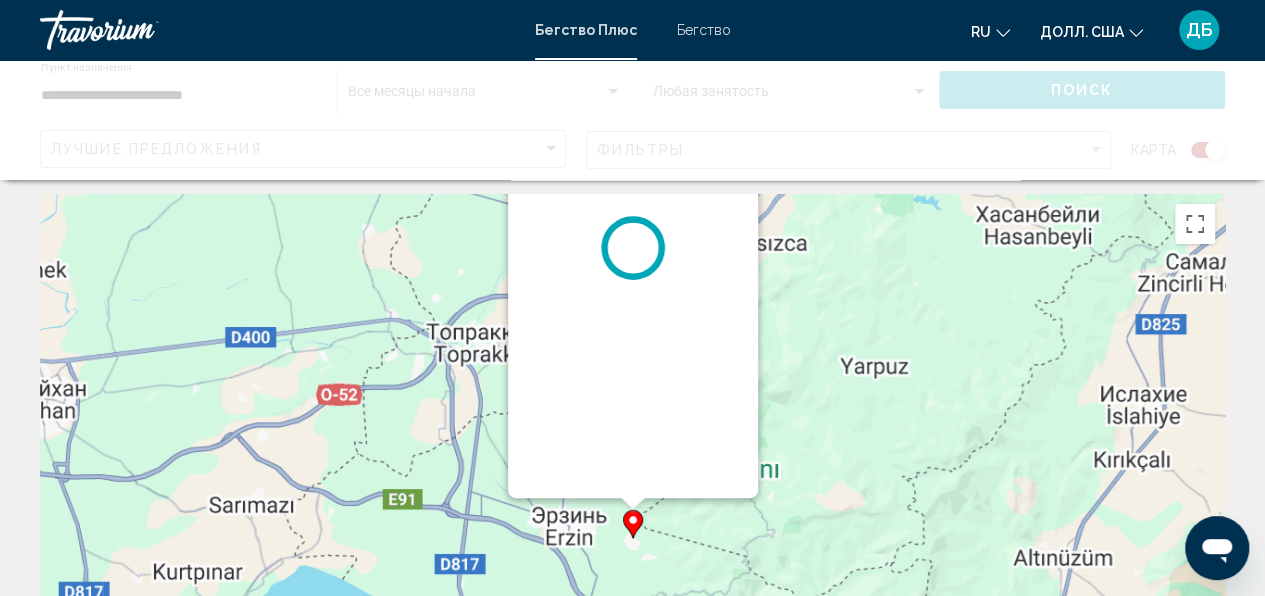 scroll, scrollTop: 0, scrollLeft: 0, axis: both 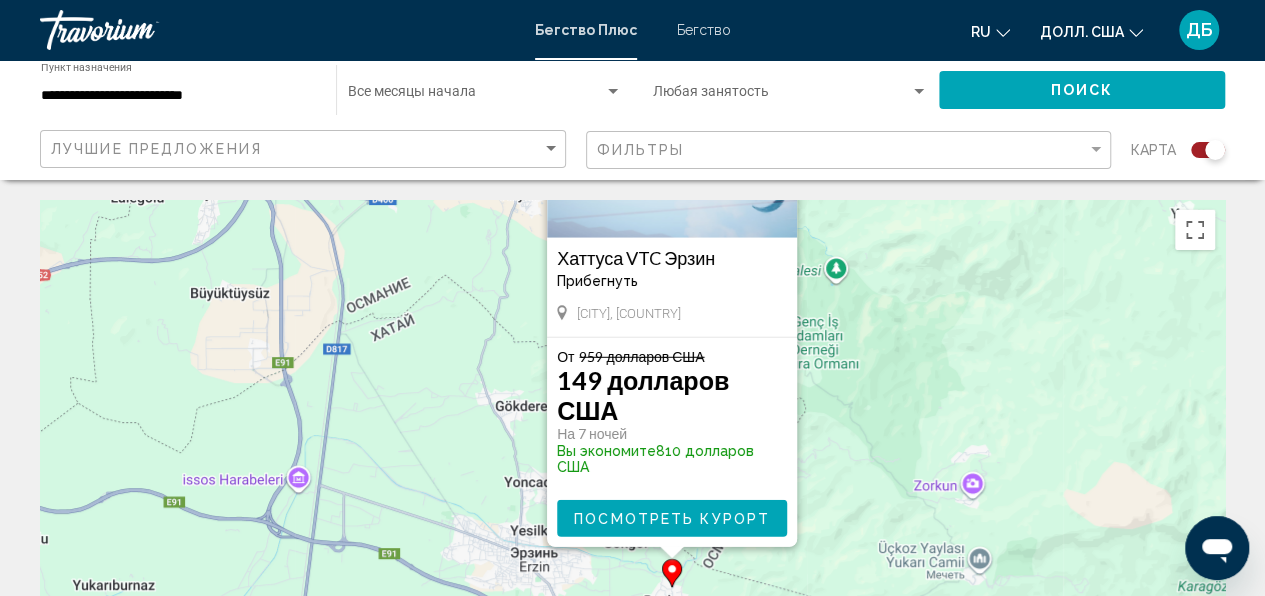 drag, startPoint x: 860, startPoint y: 487, endPoint x: 899, endPoint y: 310, distance: 181.2457 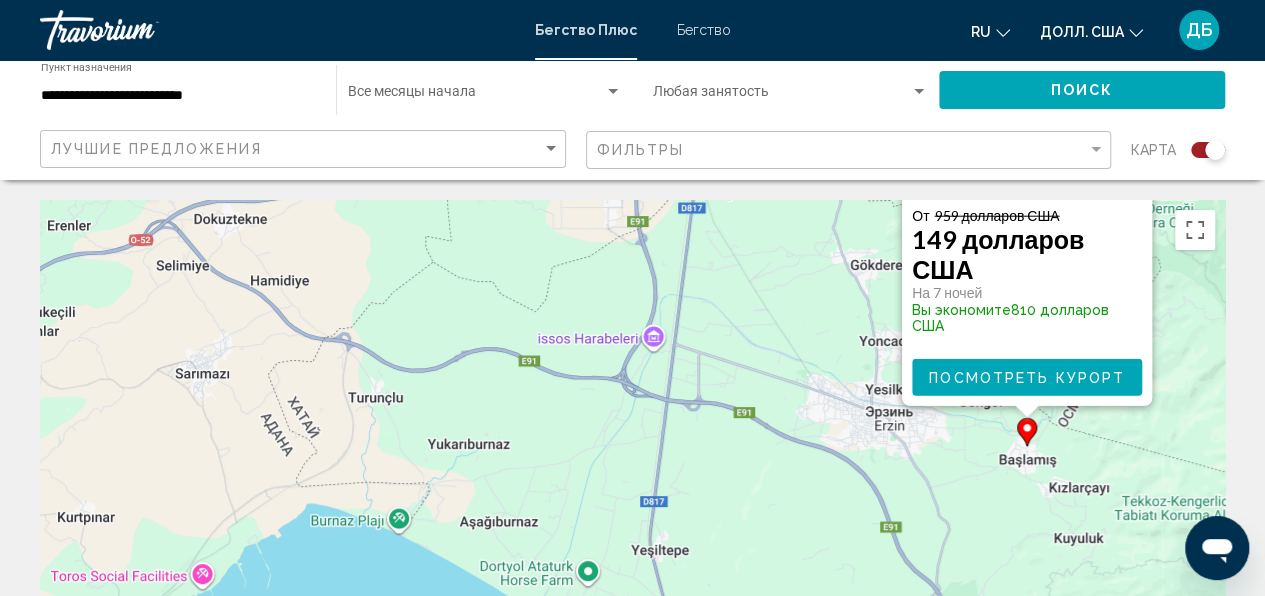 drag, startPoint x: 914, startPoint y: 451, endPoint x: 1271, endPoint y: 306, distance: 385.32324 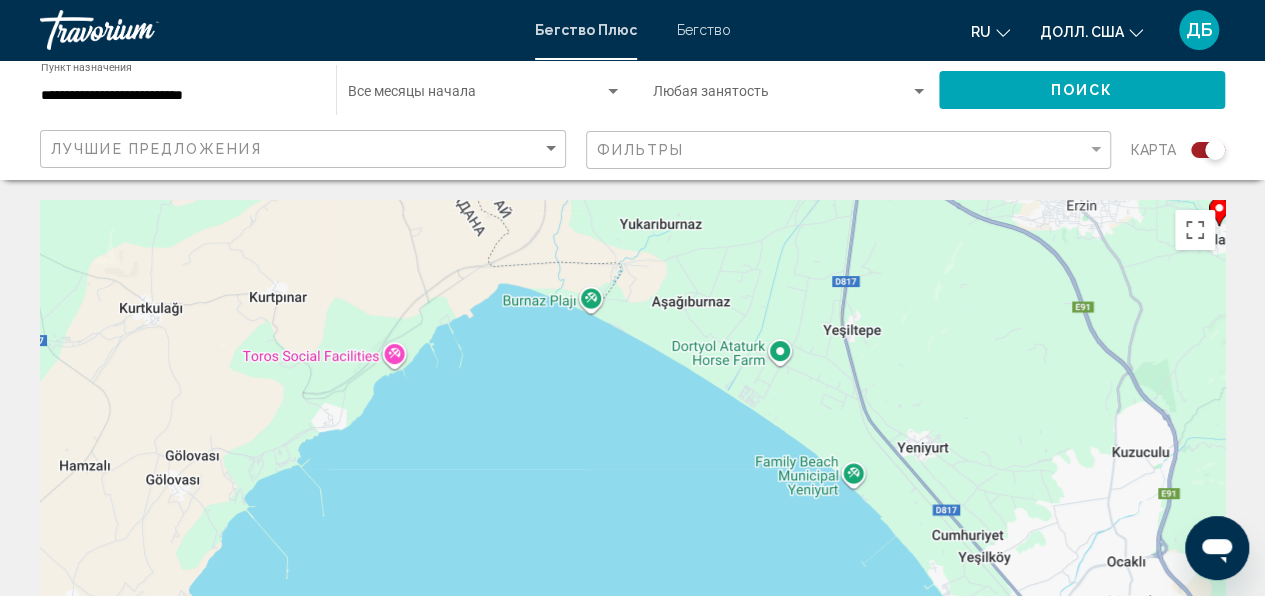drag, startPoint x: 558, startPoint y: 436, endPoint x: 750, endPoint y: 232, distance: 280.14282 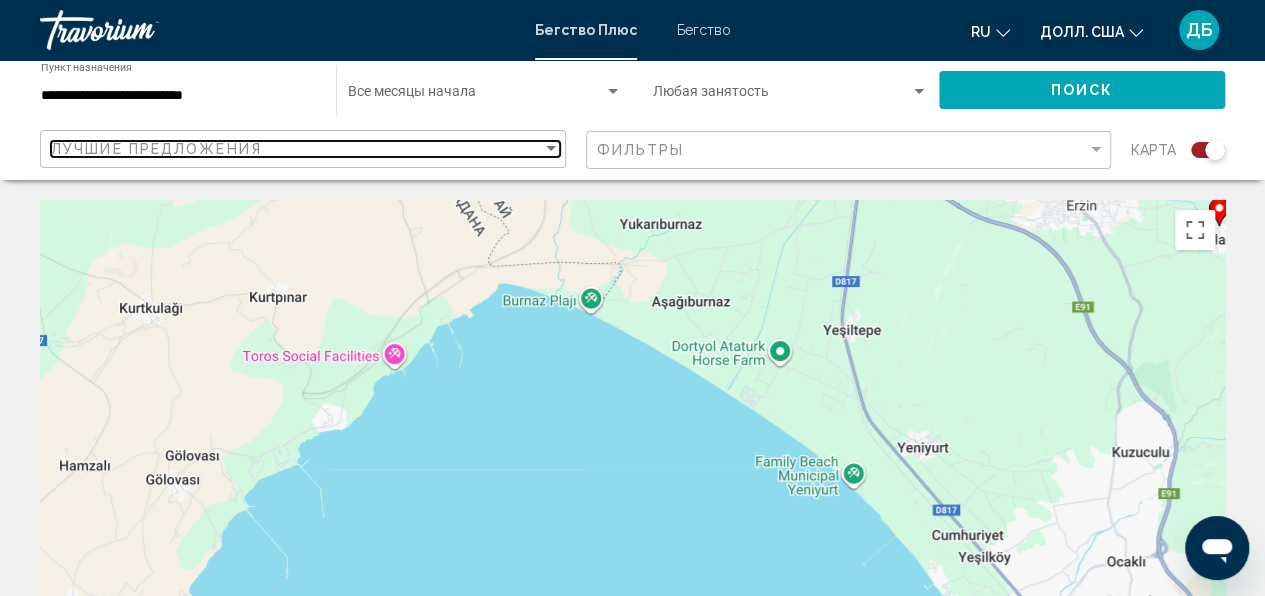 click at bounding box center (551, 149) 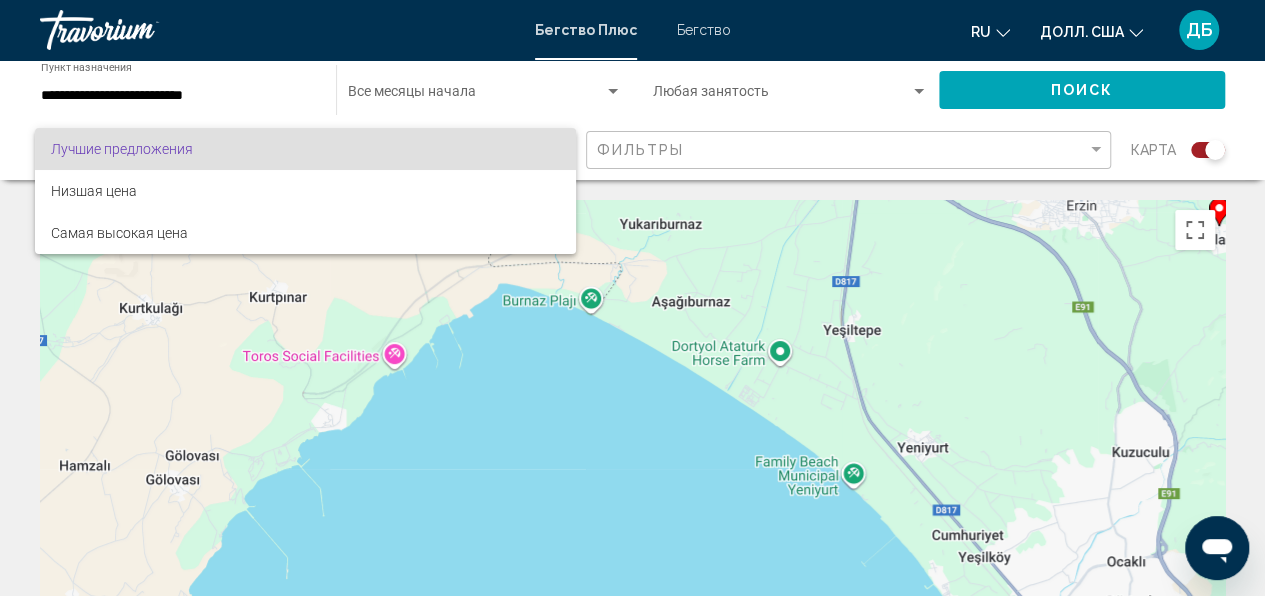 click at bounding box center [632, 298] 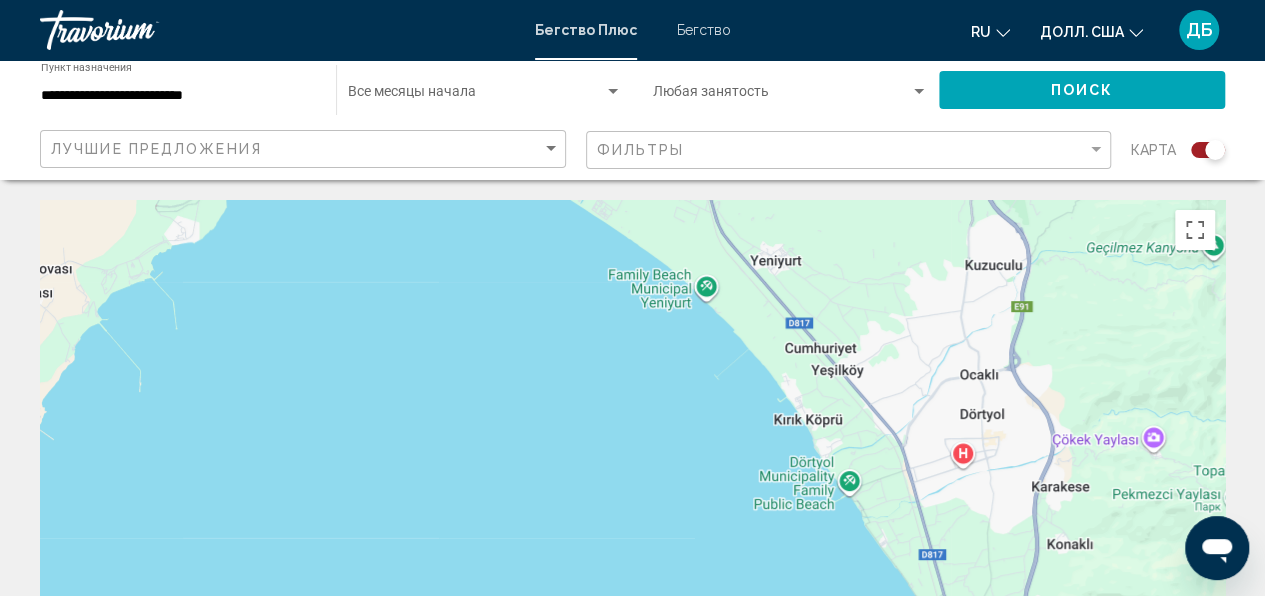 drag, startPoint x: 540, startPoint y: 411, endPoint x: 395, endPoint y: 228, distance: 233.48233 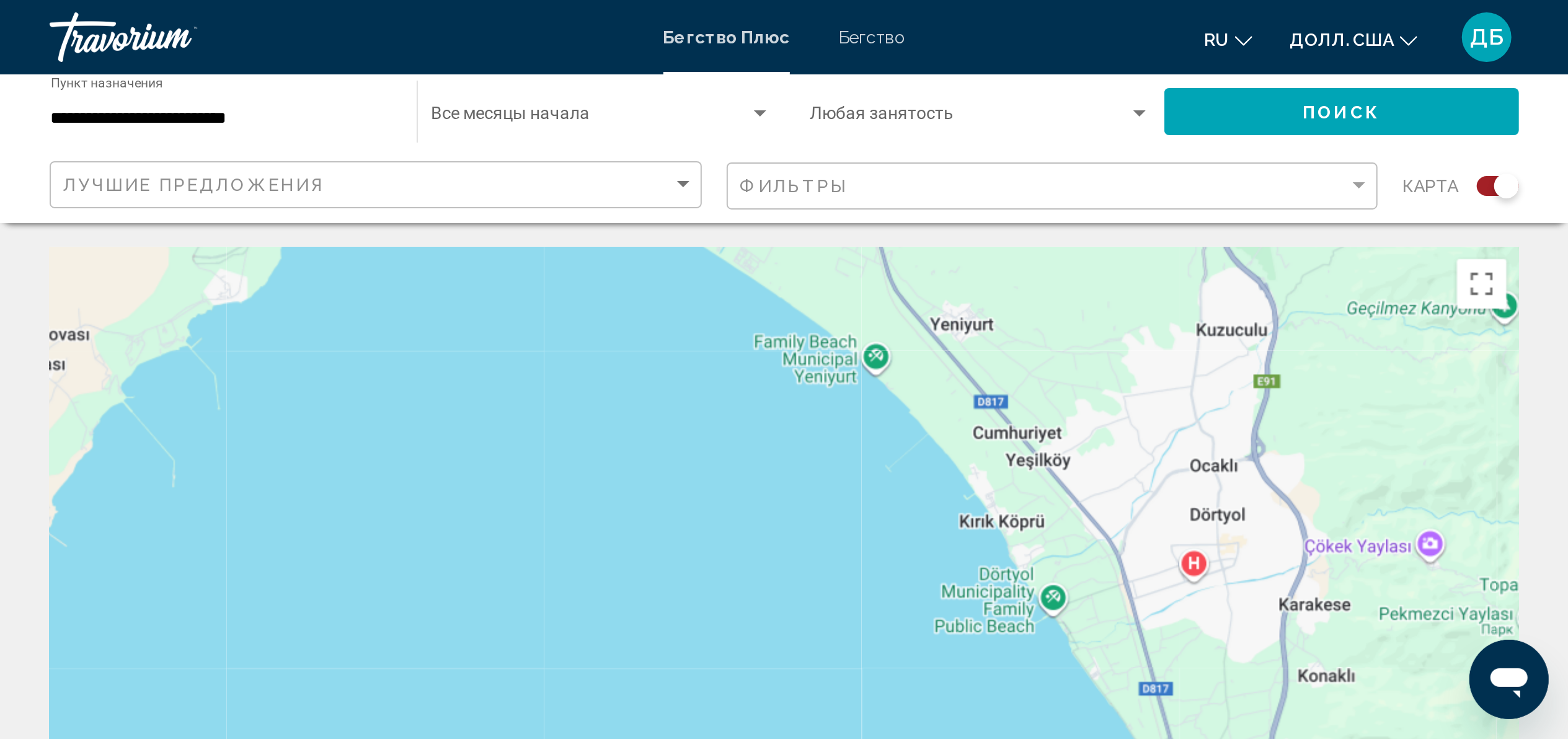scroll, scrollTop: 0, scrollLeft: 0, axis: both 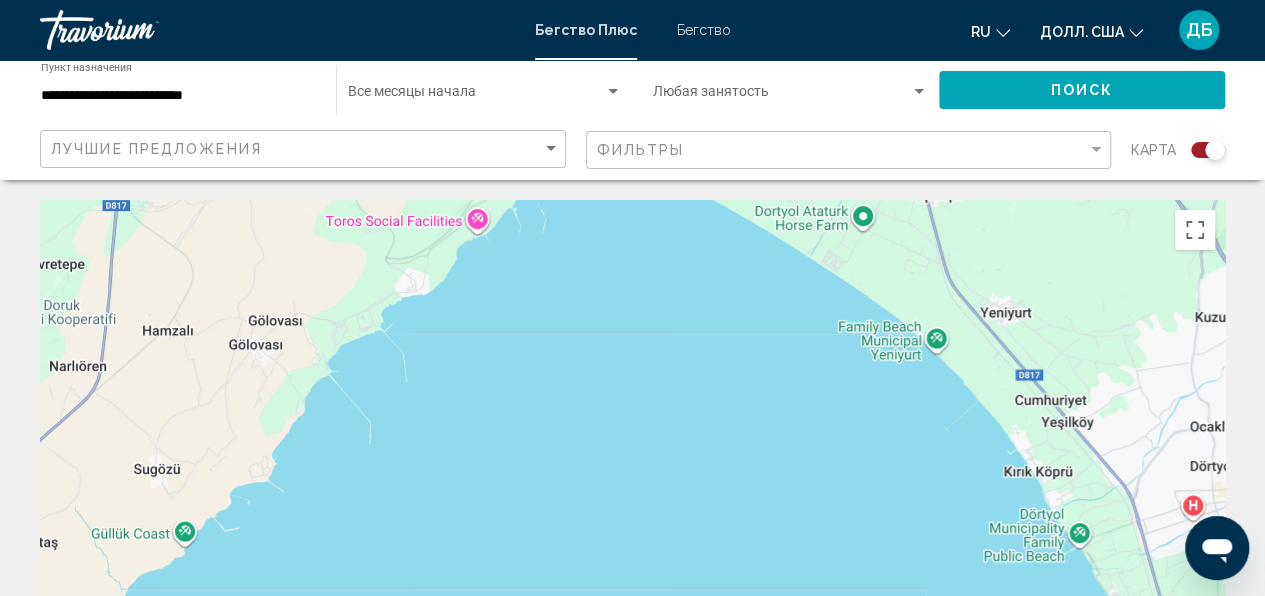 drag, startPoint x: 300, startPoint y: 342, endPoint x: 536, endPoint y: 393, distance: 241.44772 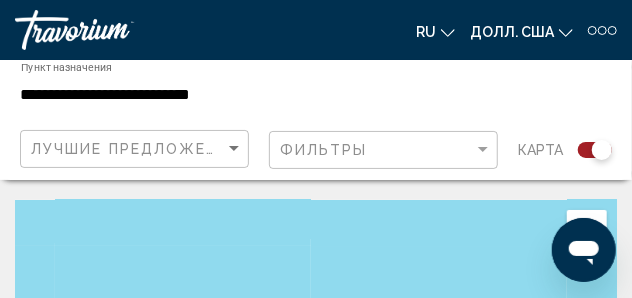 drag, startPoint x: 442, startPoint y: 257, endPoint x: 380, endPoint y: -31, distance: 294.59802 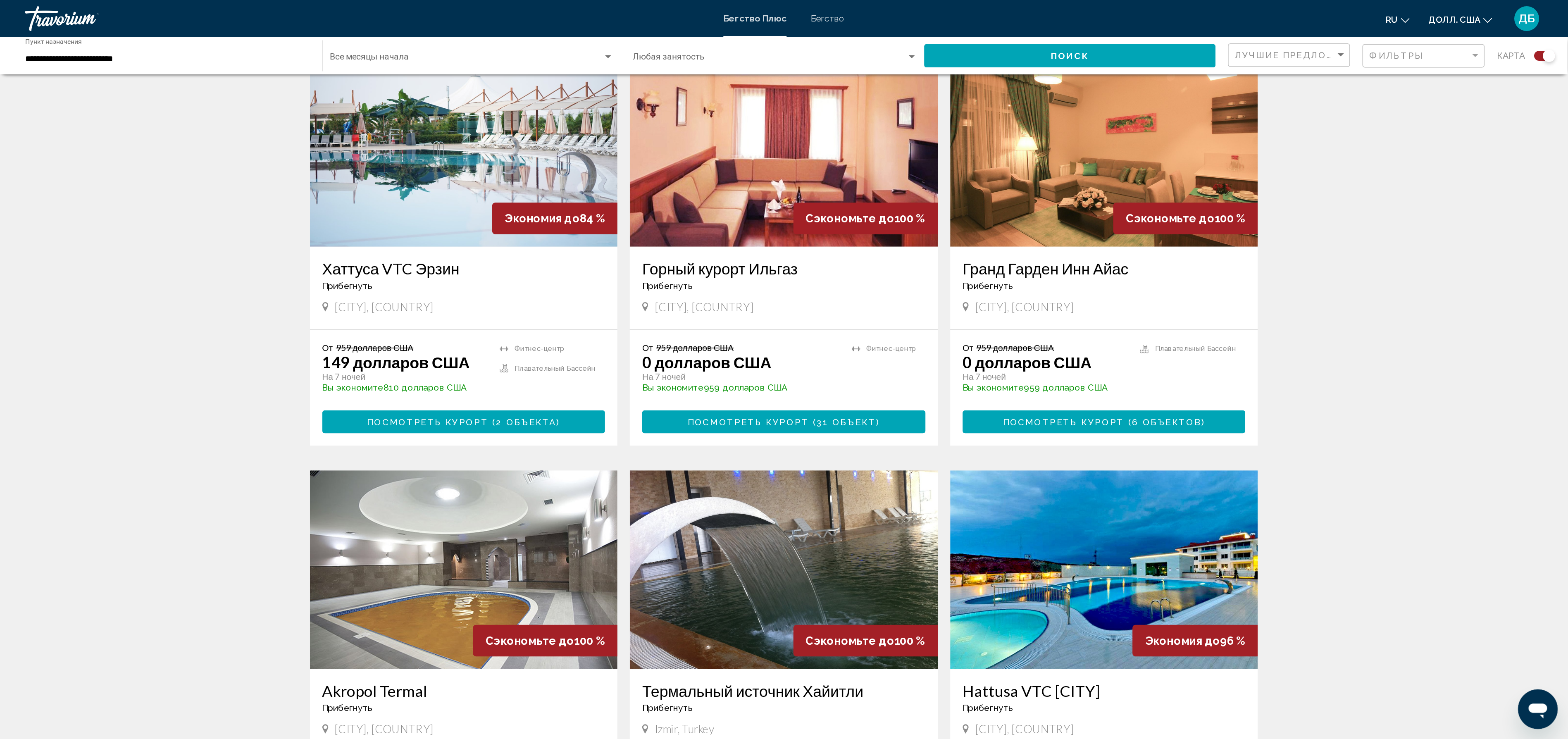 scroll, scrollTop: 331, scrollLeft: 0, axis: vertical 